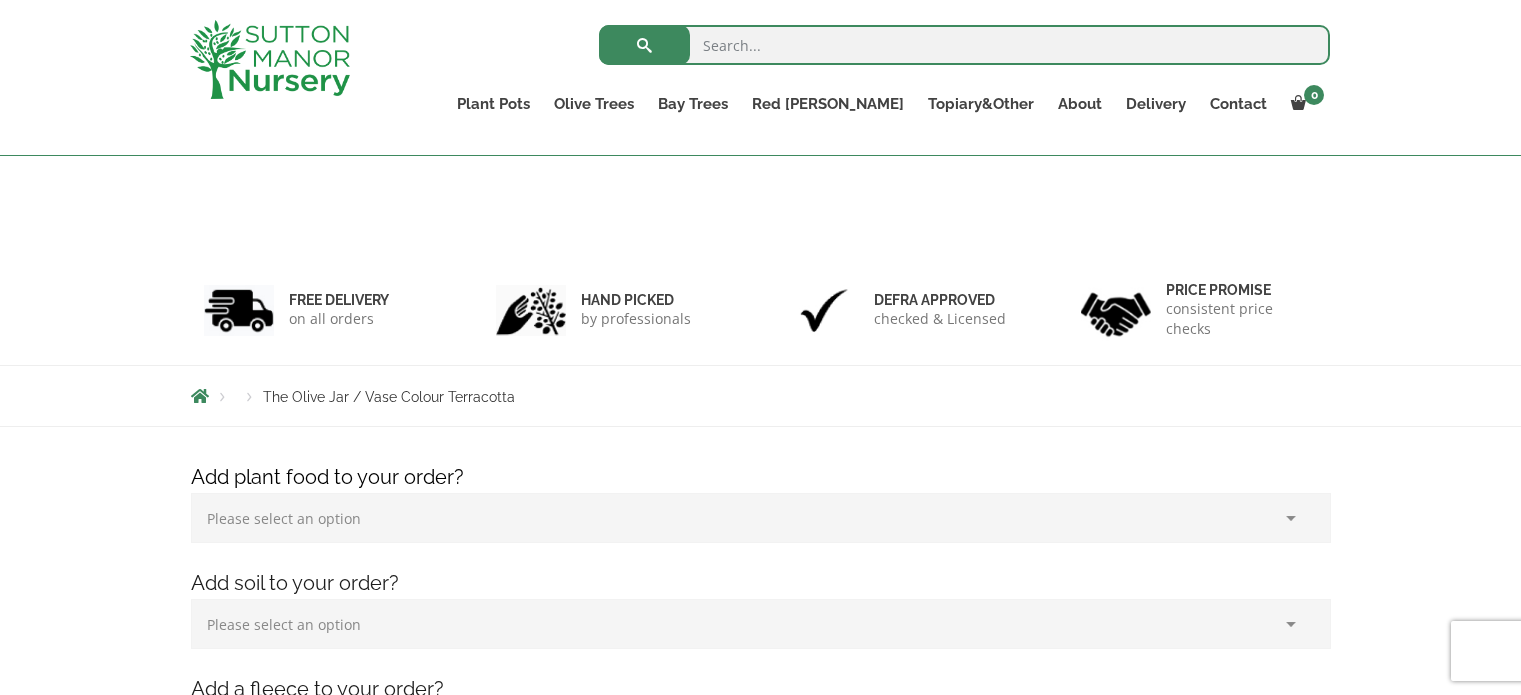 scroll, scrollTop: 535, scrollLeft: 0, axis: vertical 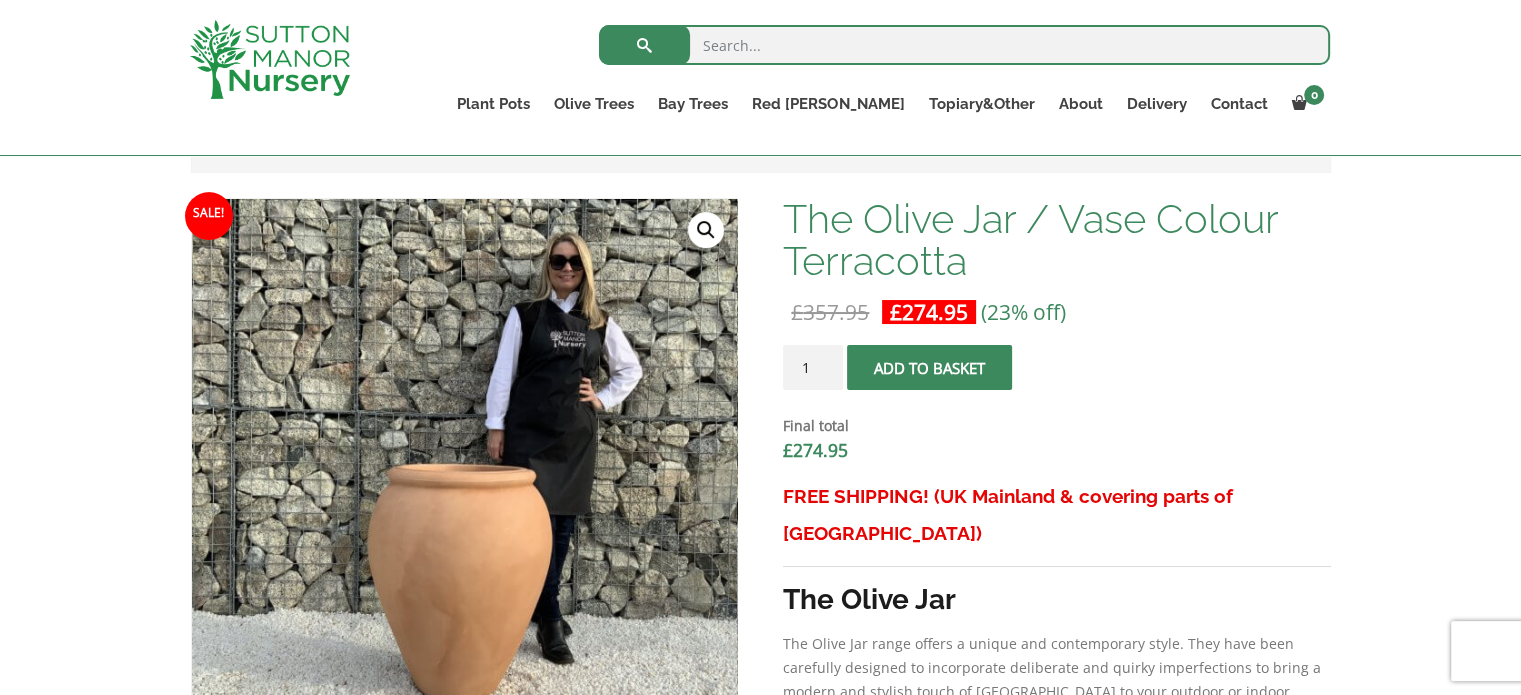 click on "Fibre Clay Pots" at bounding box center (0, 0) 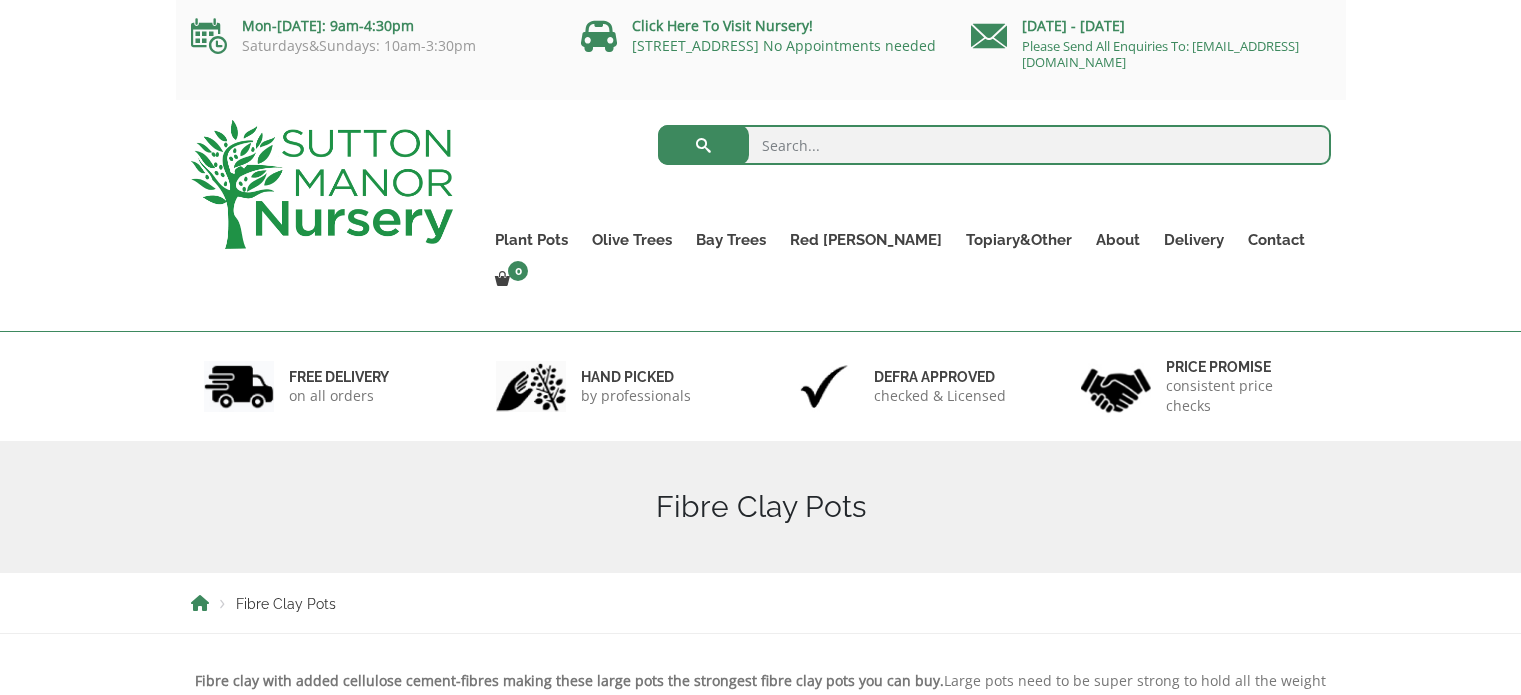 scroll, scrollTop: 0, scrollLeft: 0, axis: both 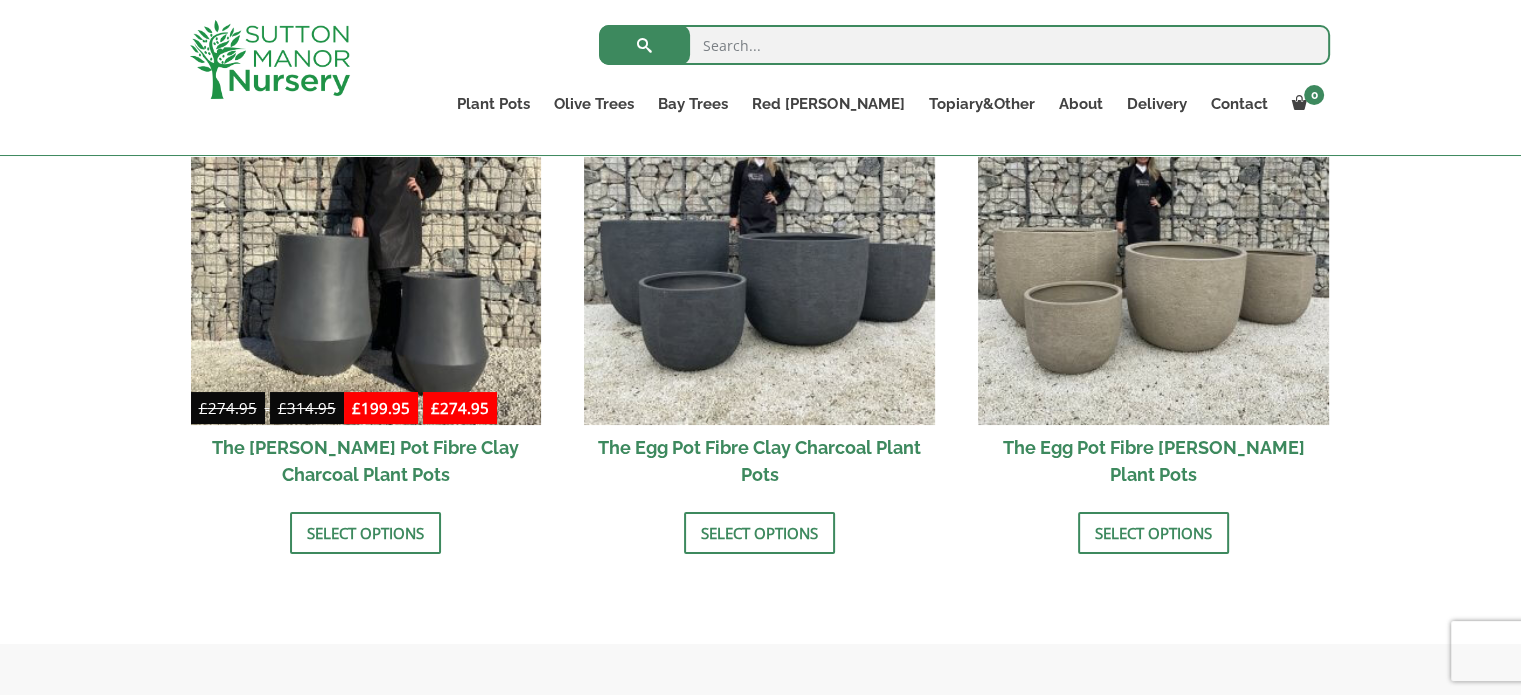 click at bounding box center (1153, 249) 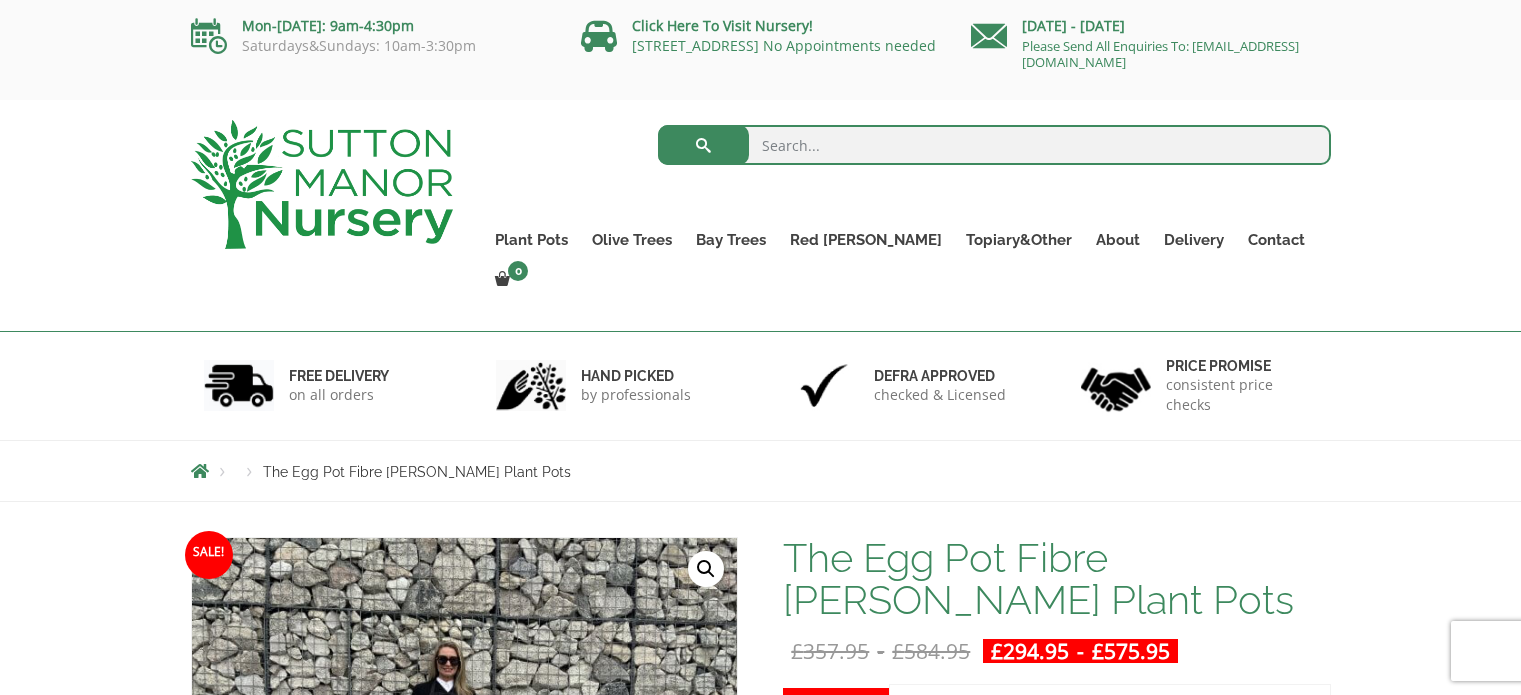 scroll, scrollTop: 0, scrollLeft: 0, axis: both 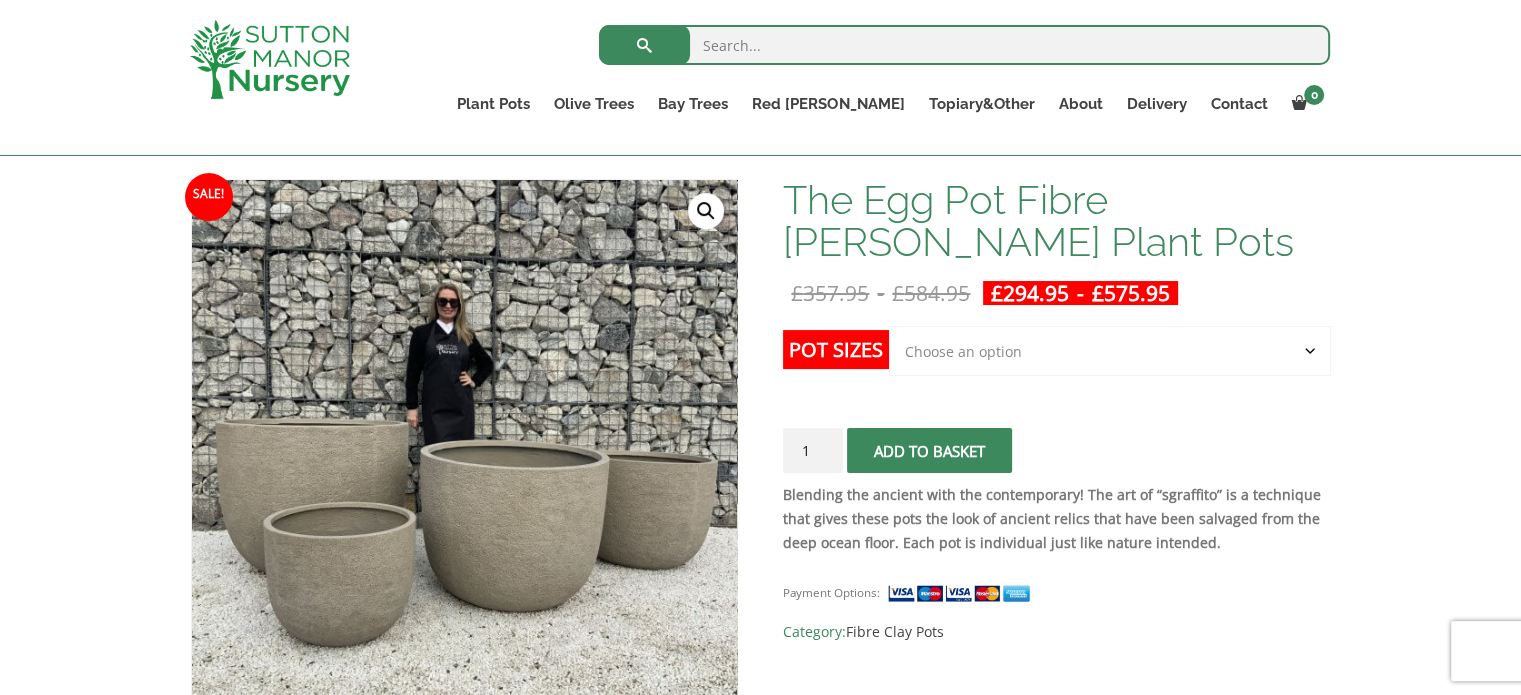 click on "Choose an option Click here to buy the 5th To Largest Pot In The Picture Click here to buy the 3rd To Largest Pot In The Picture Click here to buy the 2nd To Largest Pot In The Picture Click here to buy The Largest Pot In The Picture" 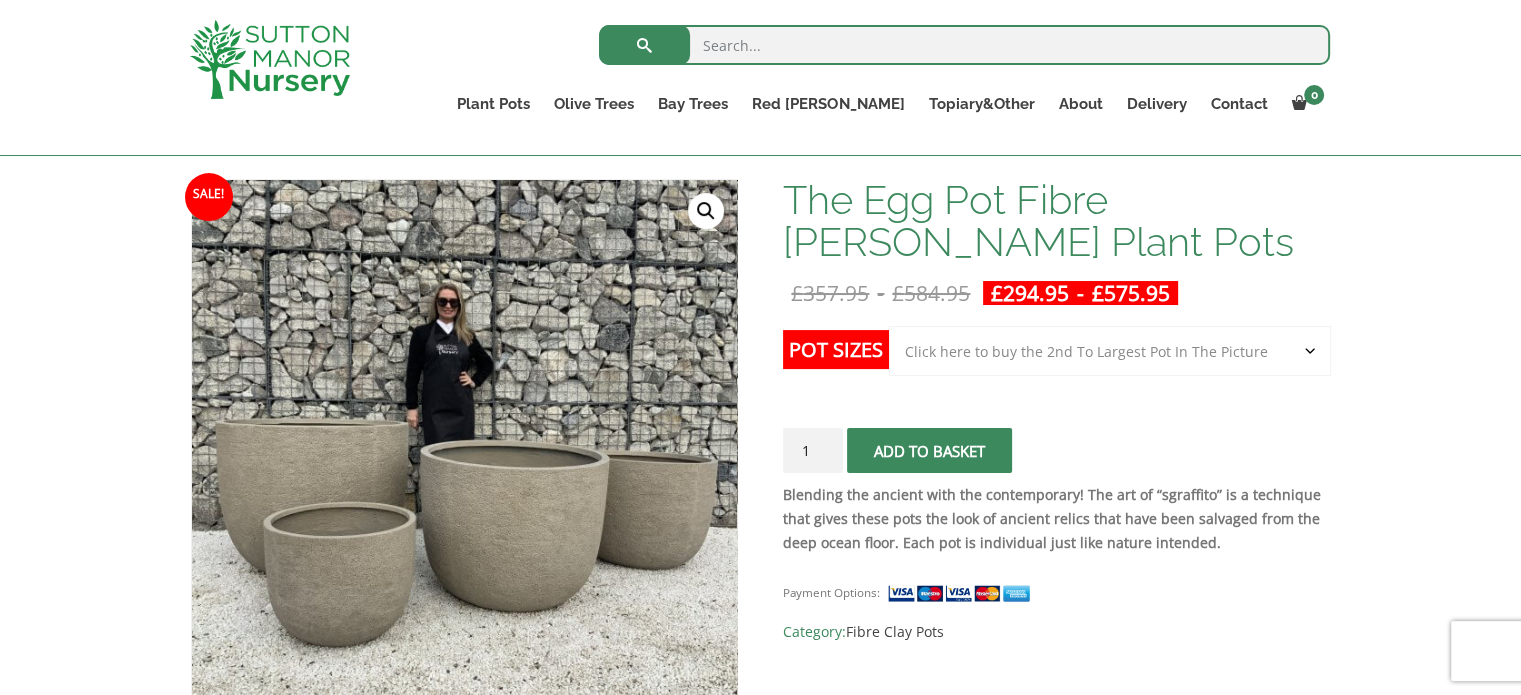click on "Choose an option Click here to buy the 5th To Largest Pot In The Picture Click here to buy the 3rd To Largest Pot In The Picture Click here to buy the 2nd To Largest Pot In The Picture Click here to buy The Largest Pot In The Picture" 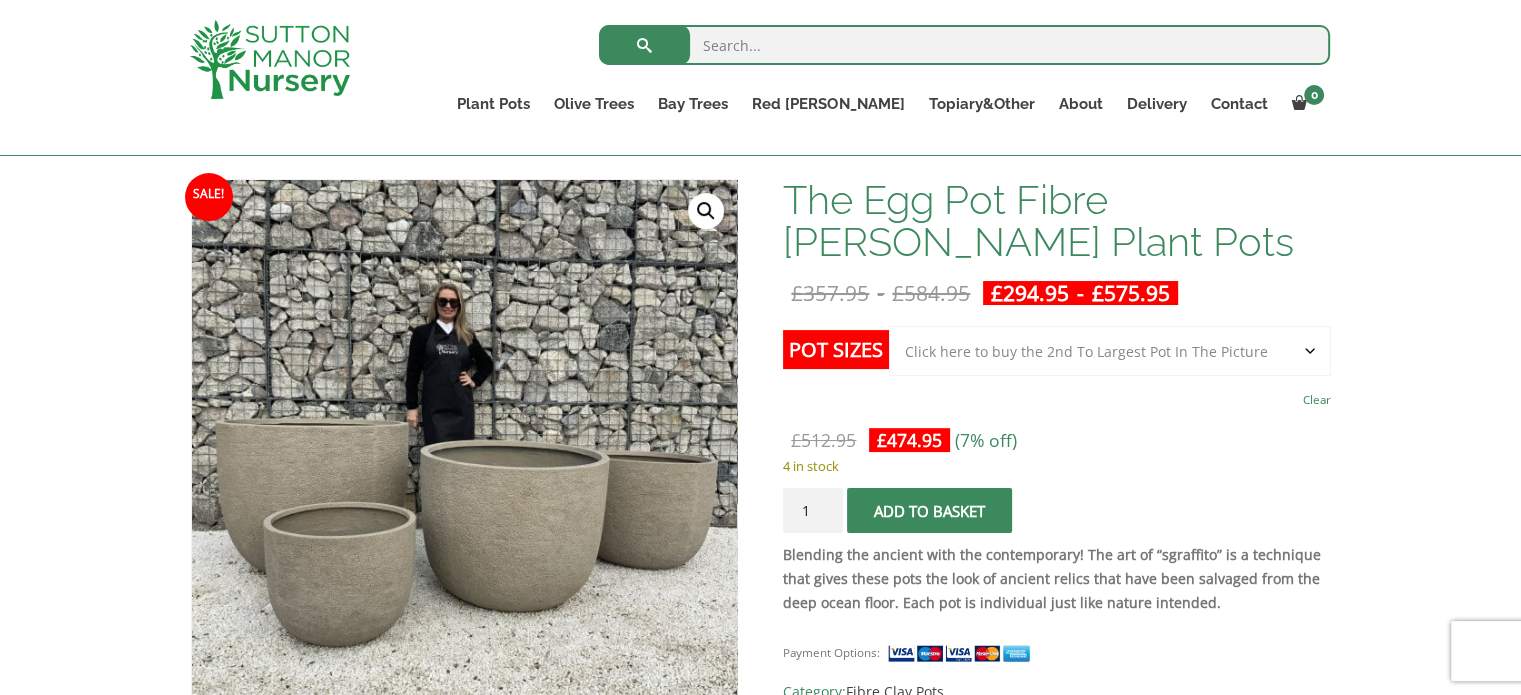 click on "100% Italian Terracotta" at bounding box center [0, 0] 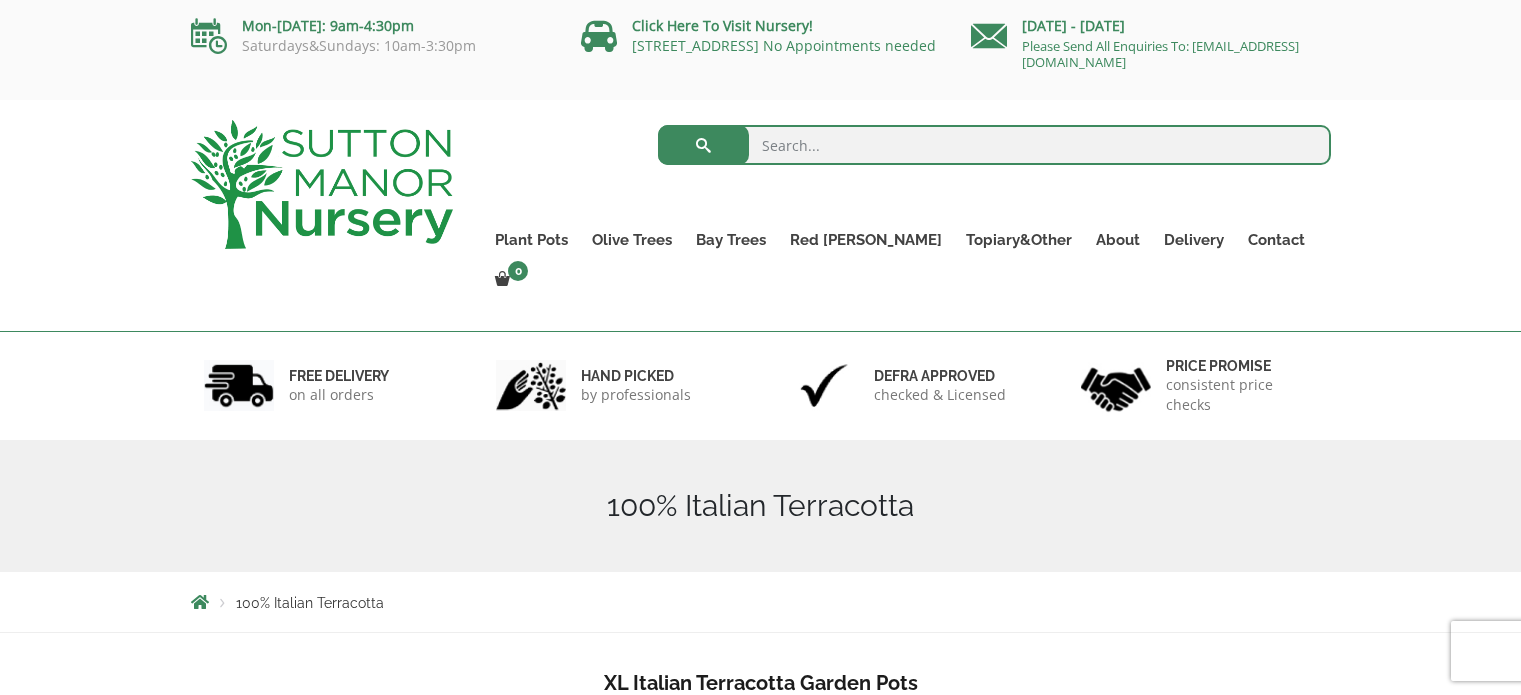 scroll, scrollTop: 0, scrollLeft: 0, axis: both 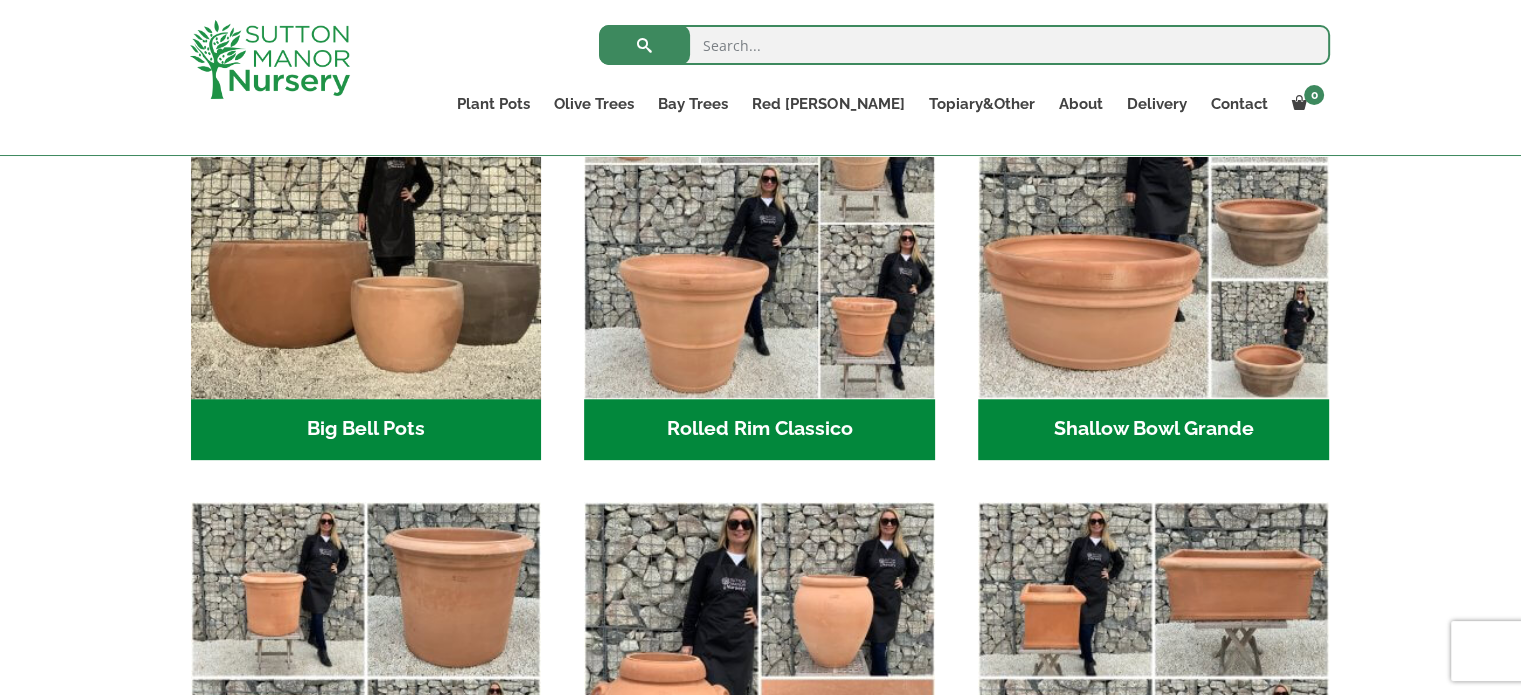 click at bounding box center (366, 223) 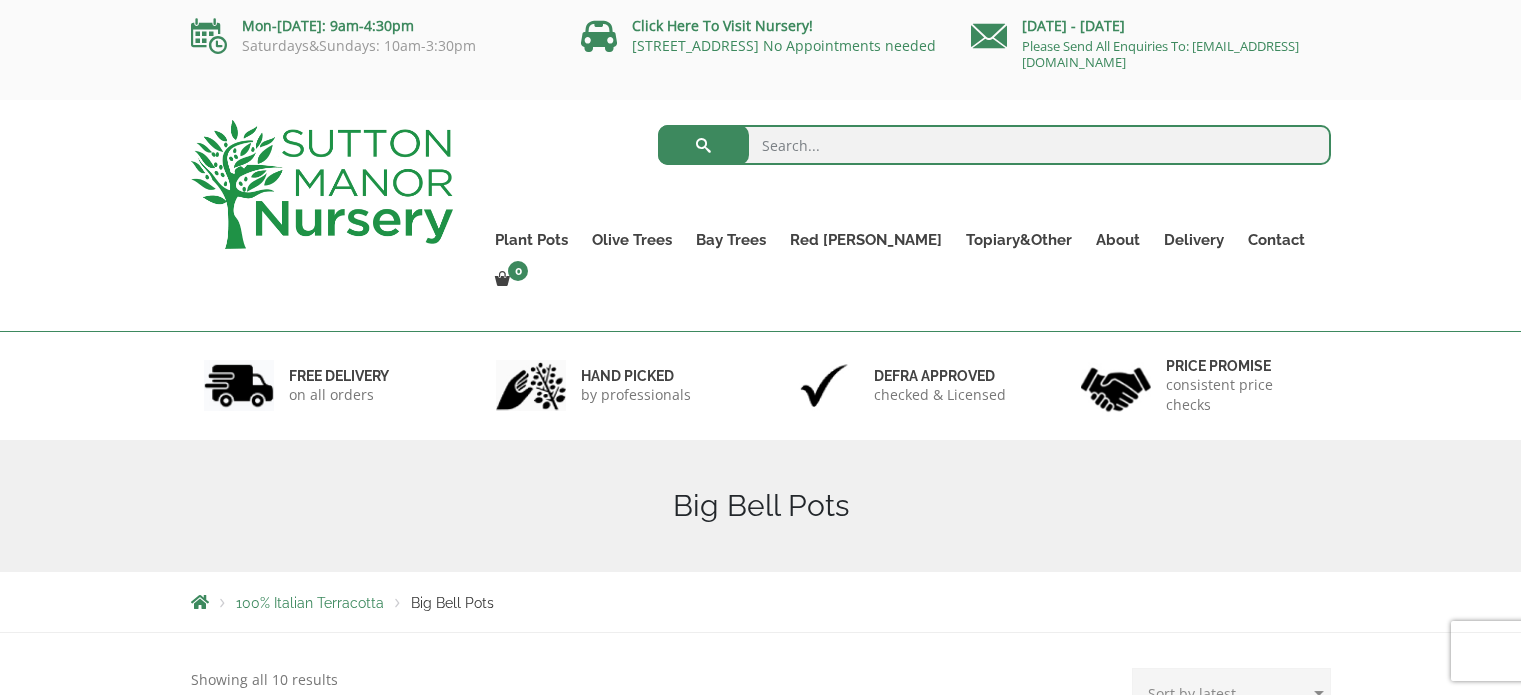 scroll, scrollTop: 0, scrollLeft: 0, axis: both 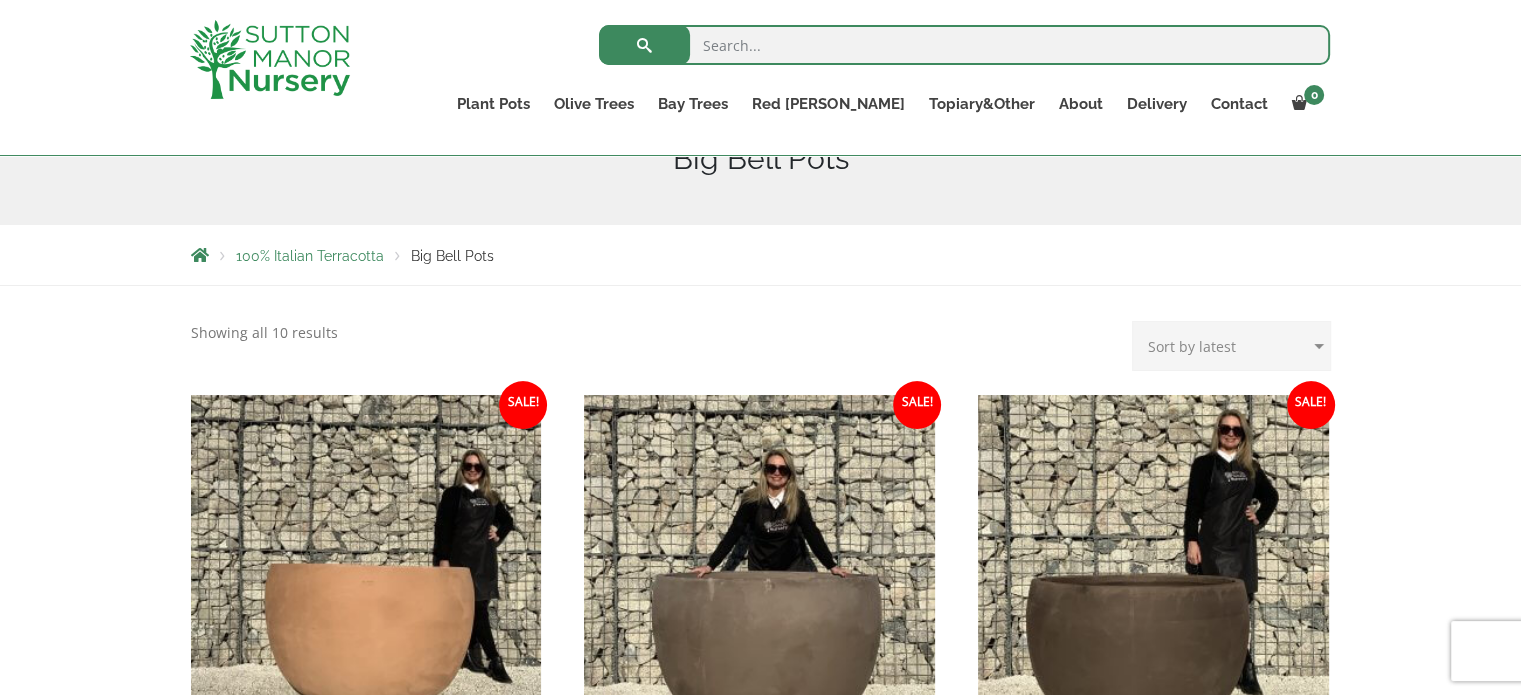 click on "Resin Bonded Pots" at bounding box center (0, 0) 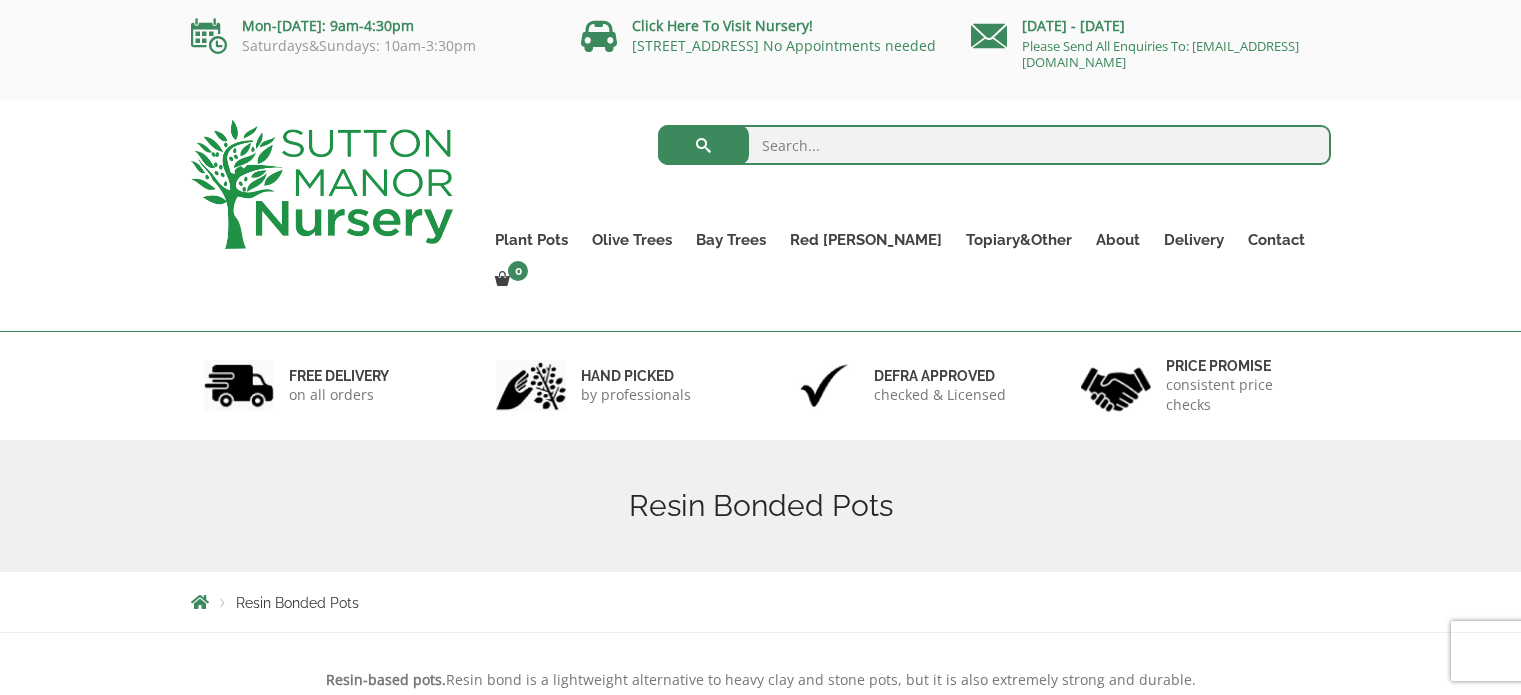 scroll, scrollTop: 0, scrollLeft: 0, axis: both 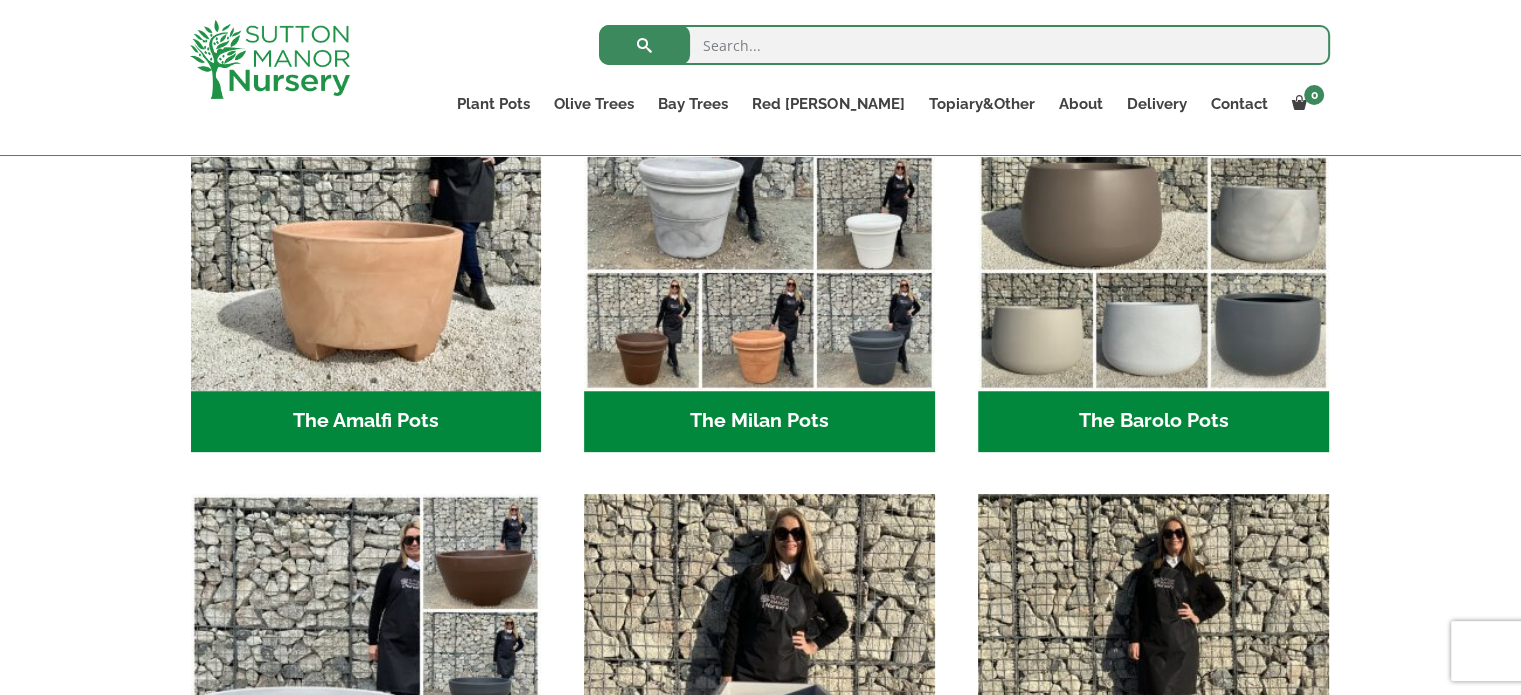 click at bounding box center [366, 215] 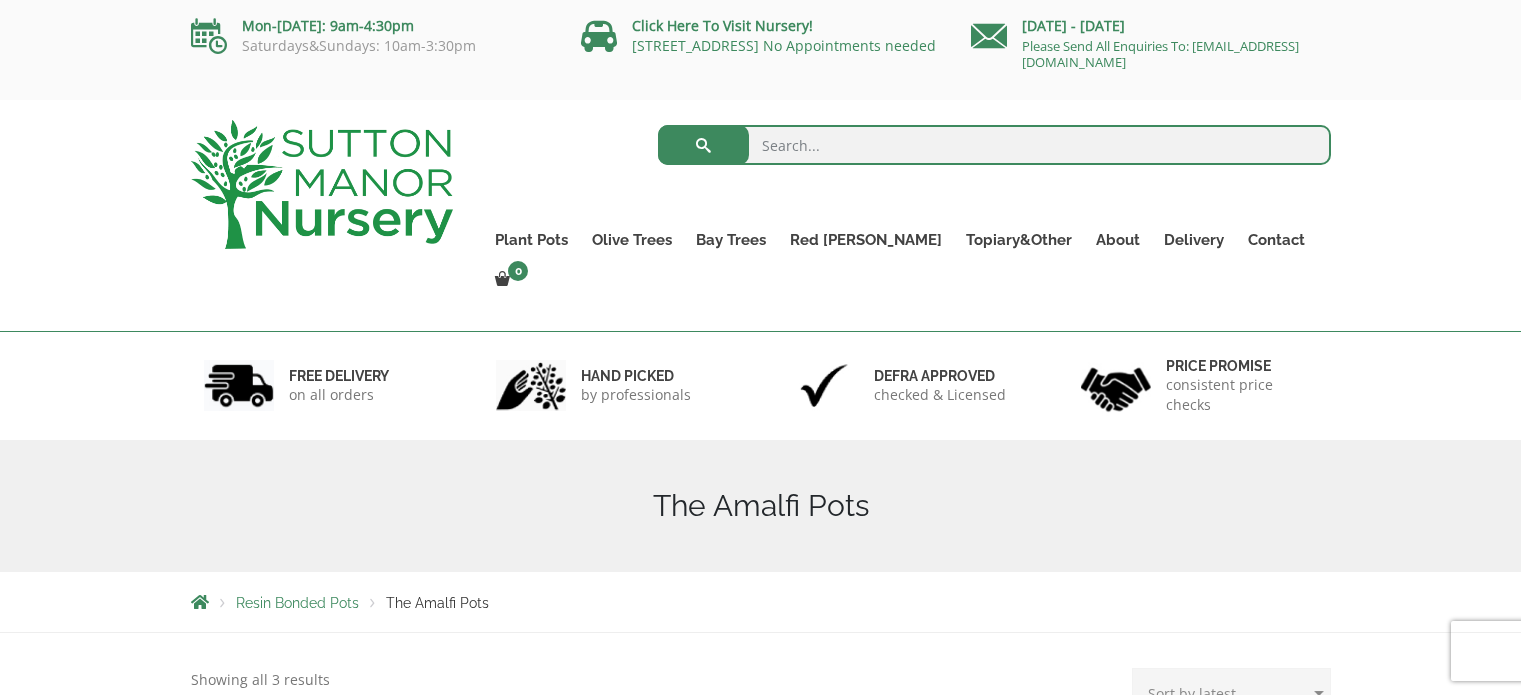 scroll, scrollTop: 0, scrollLeft: 0, axis: both 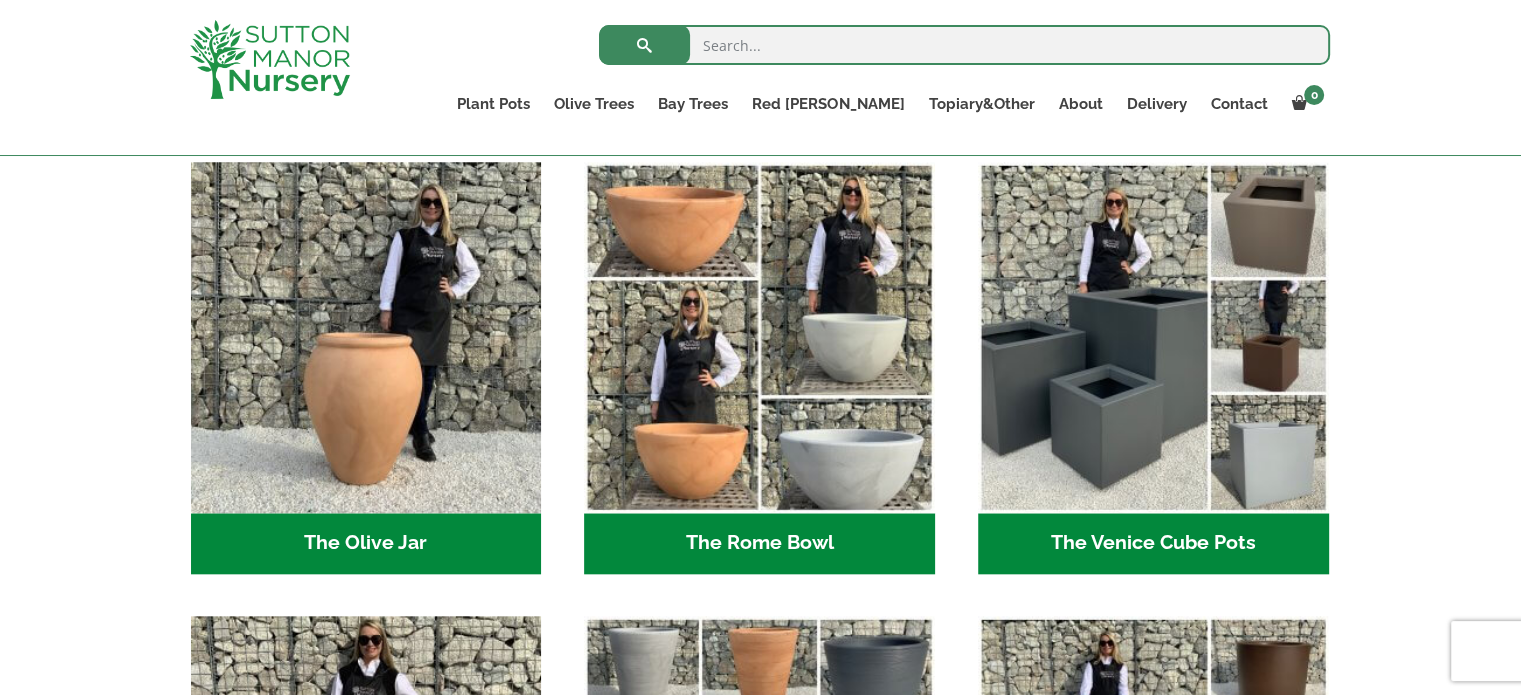 click at bounding box center (1153, 337) 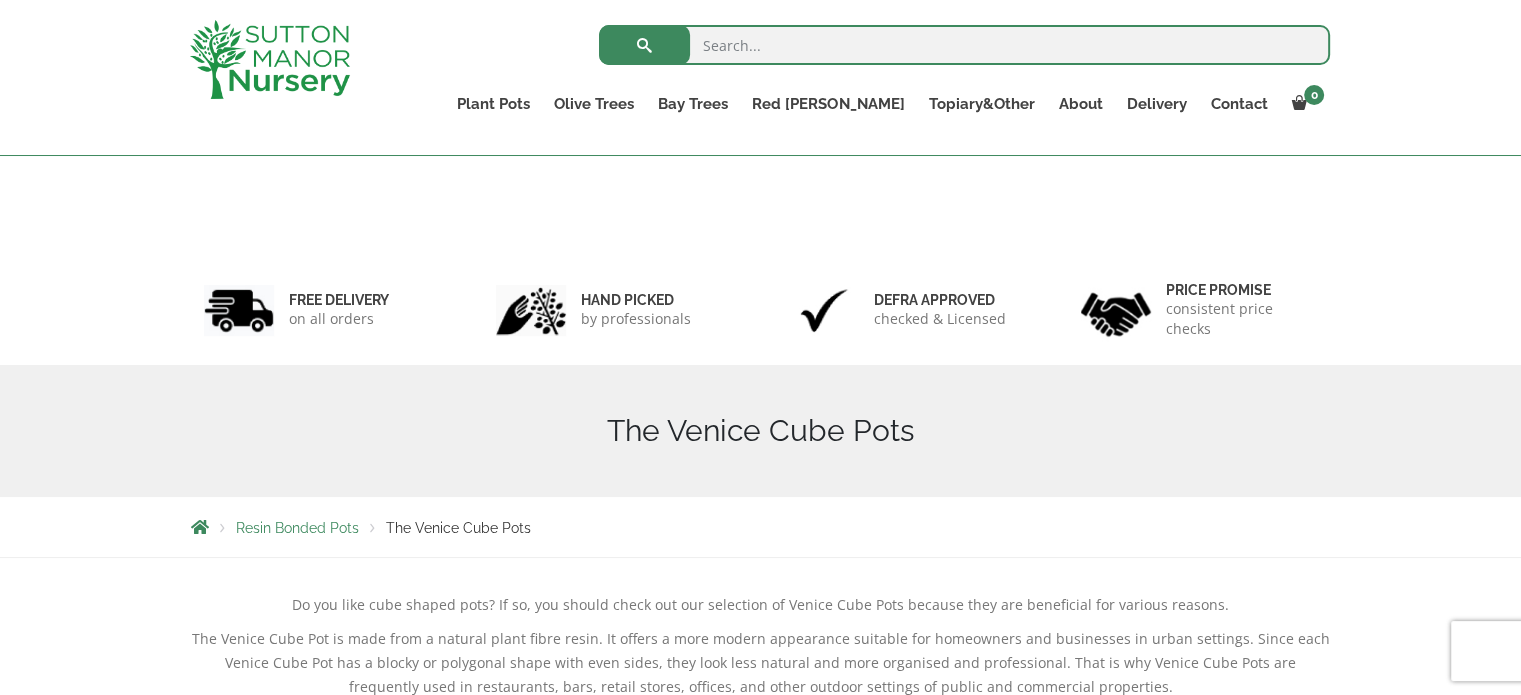 scroll, scrollTop: 692, scrollLeft: 0, axis: vertical 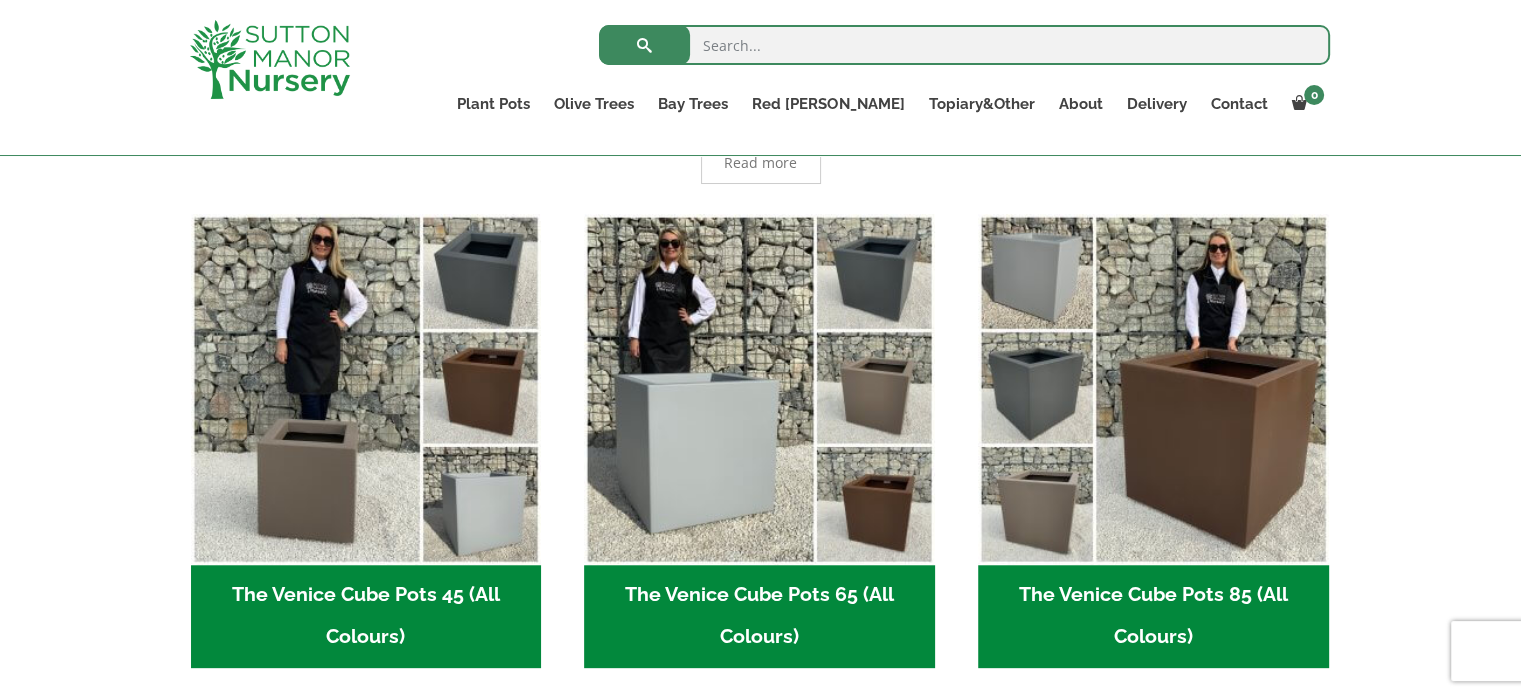 click at bounding box center (759, 389) 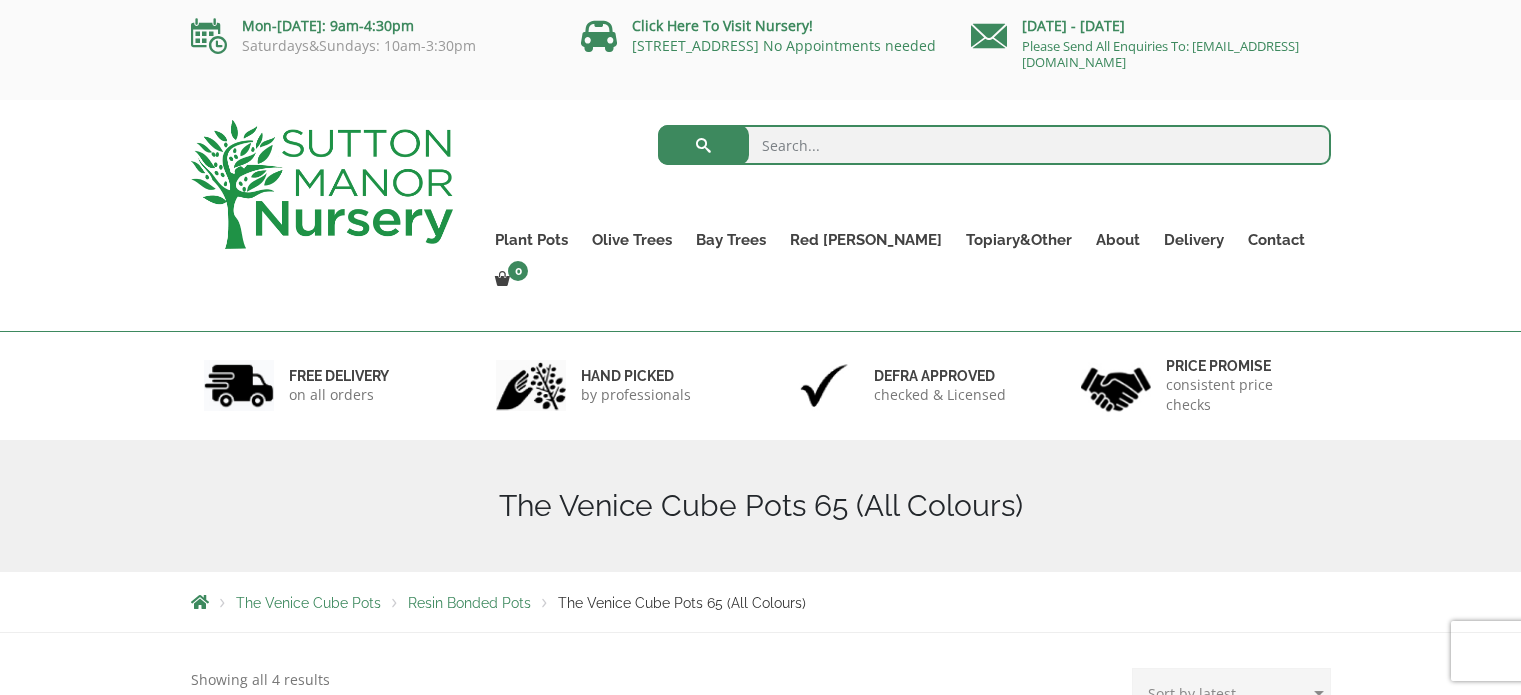 scroll, scrollTop: 0, scrollLeft: 0, axis: both 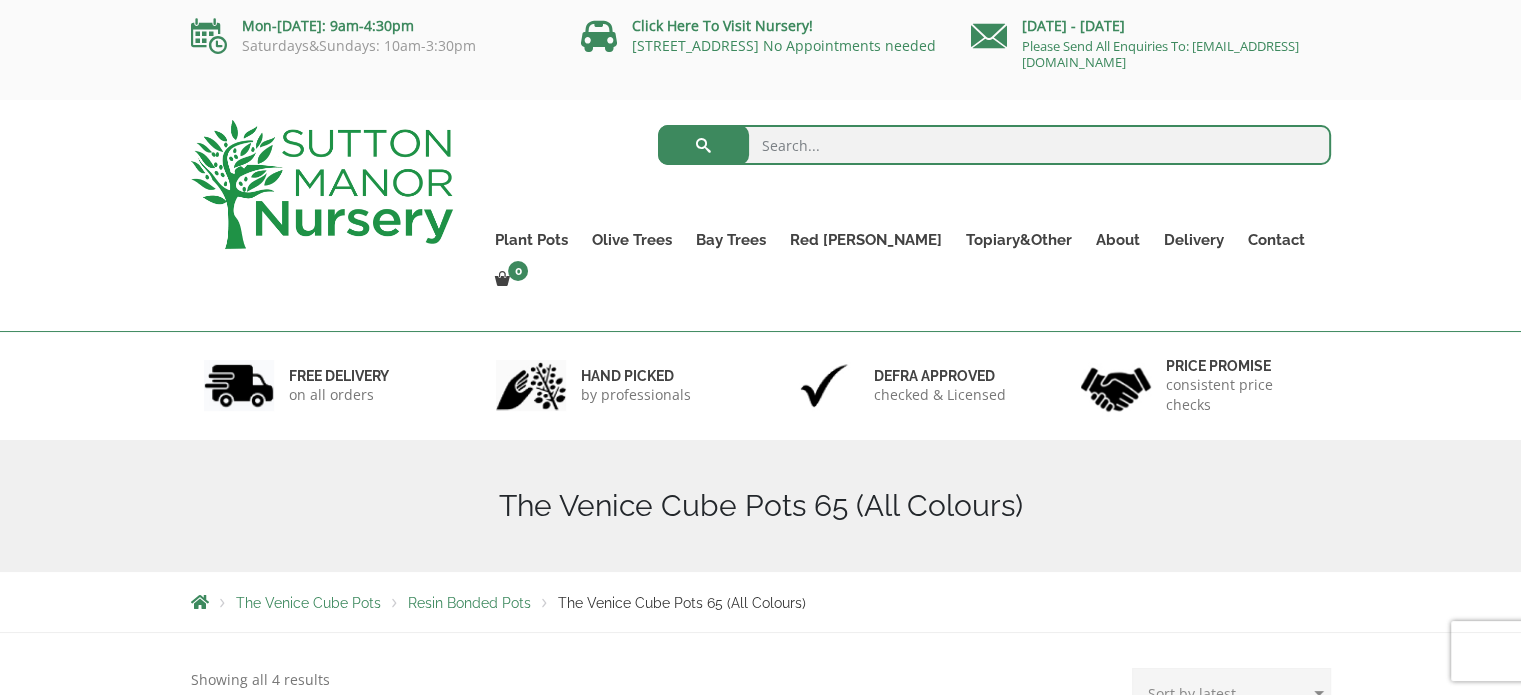 click at bounding box center [994, 145] 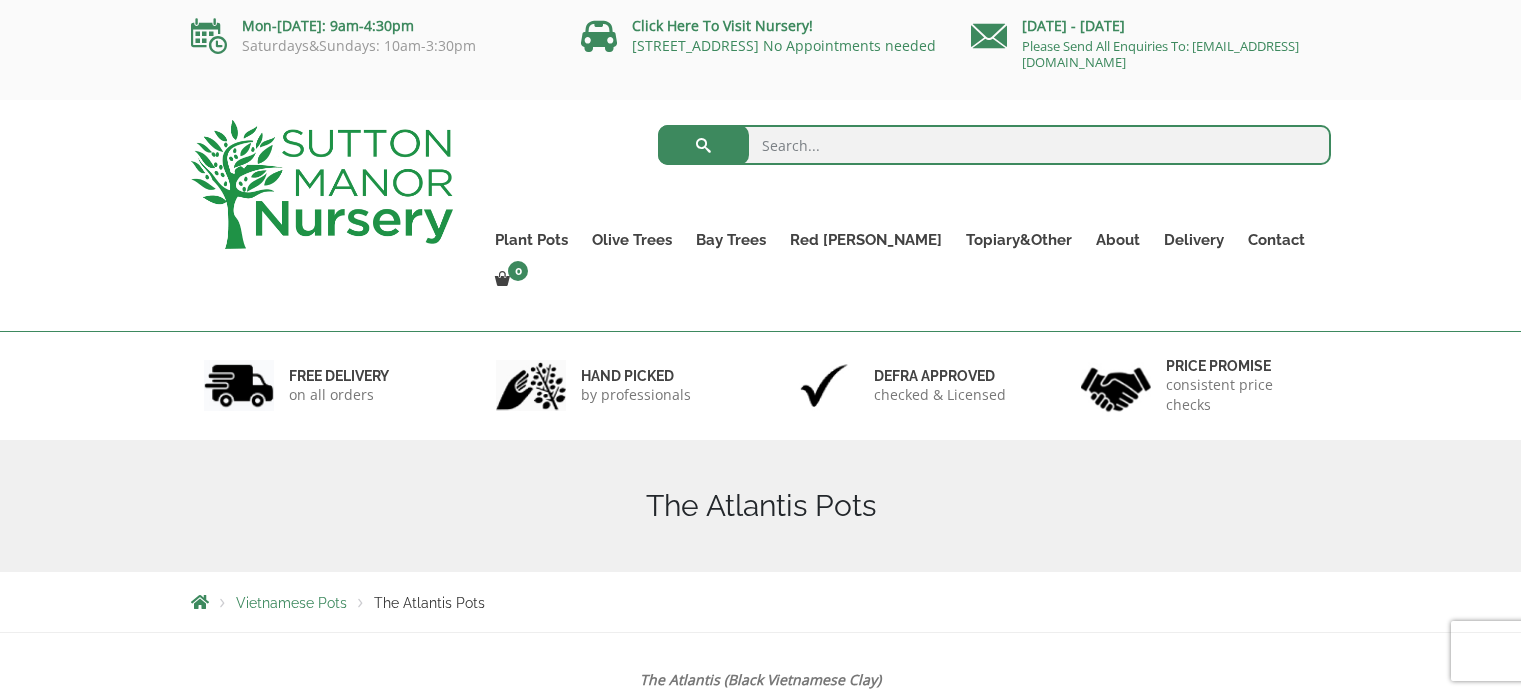 scroll, scrollTop: 0, scrollLeft: 0, axis: both 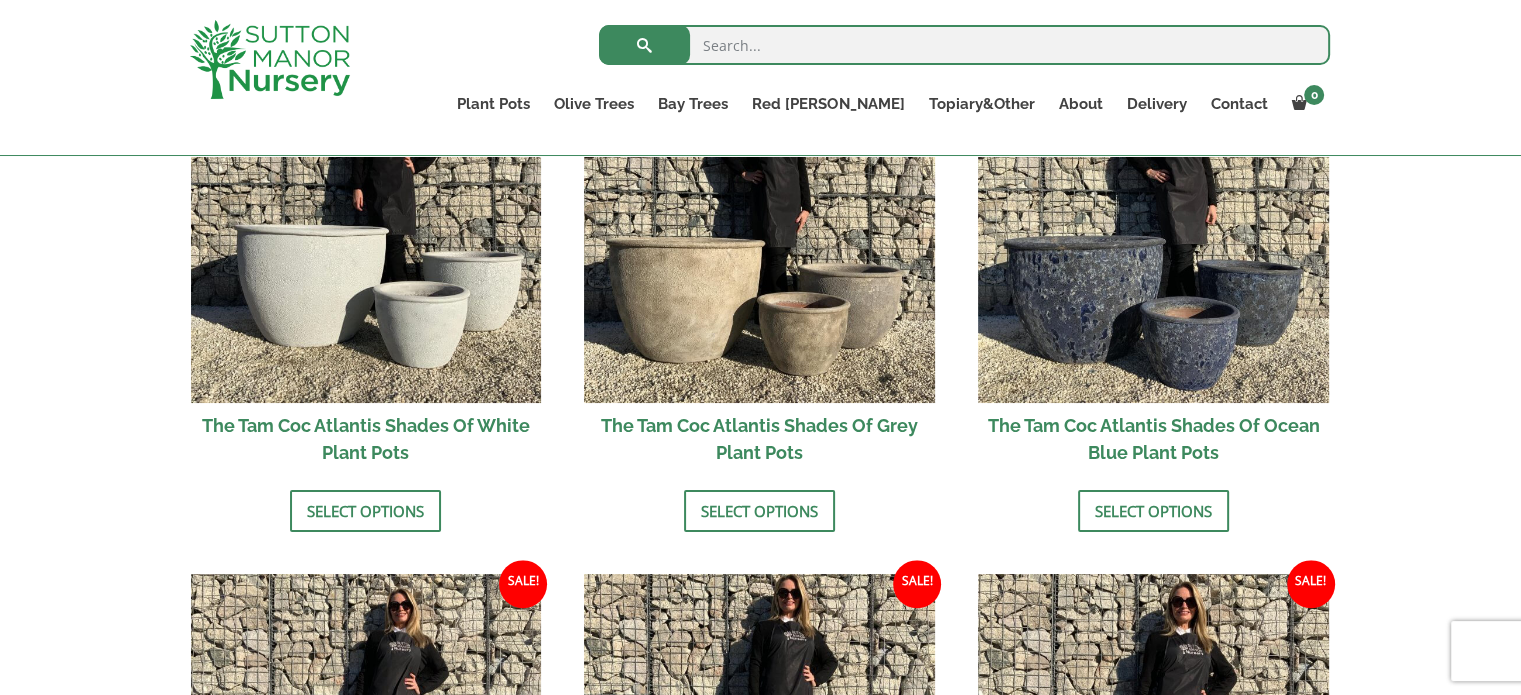 click at bounding box center (366, 227) 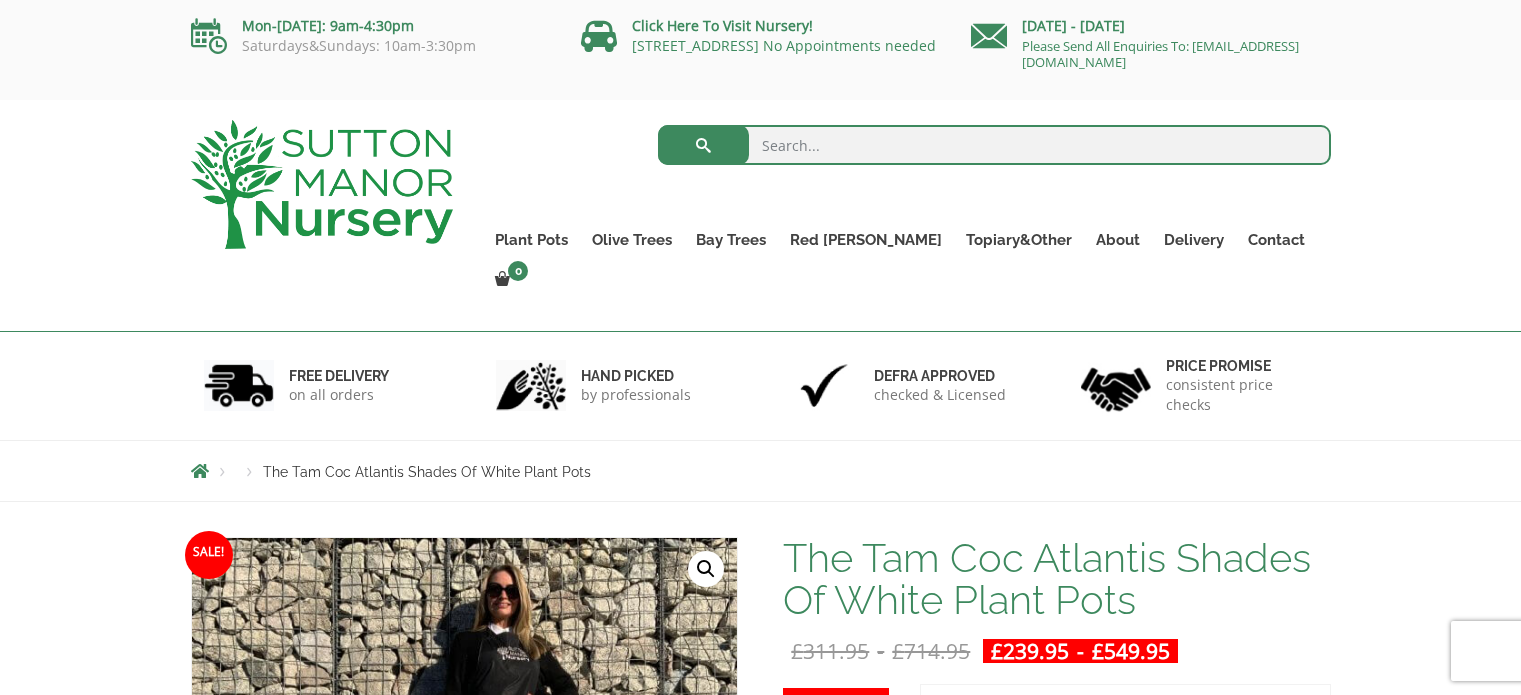 scroll, scrollTop: 0, scrollLeft: 0, axis: both 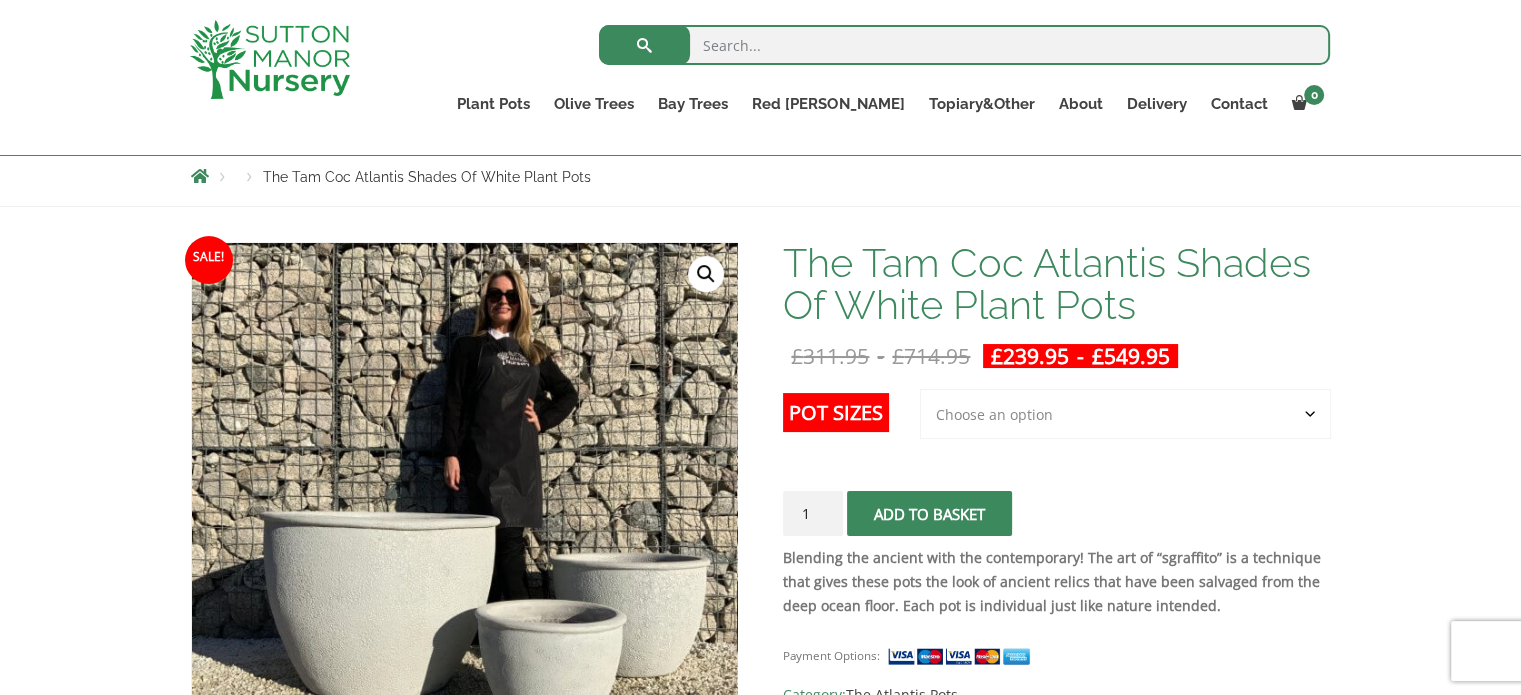 click on "Choose an option 3rd to Largest Pot In The Picture 2nd to Largest Pot In The Picture Largest pot In The Picture" 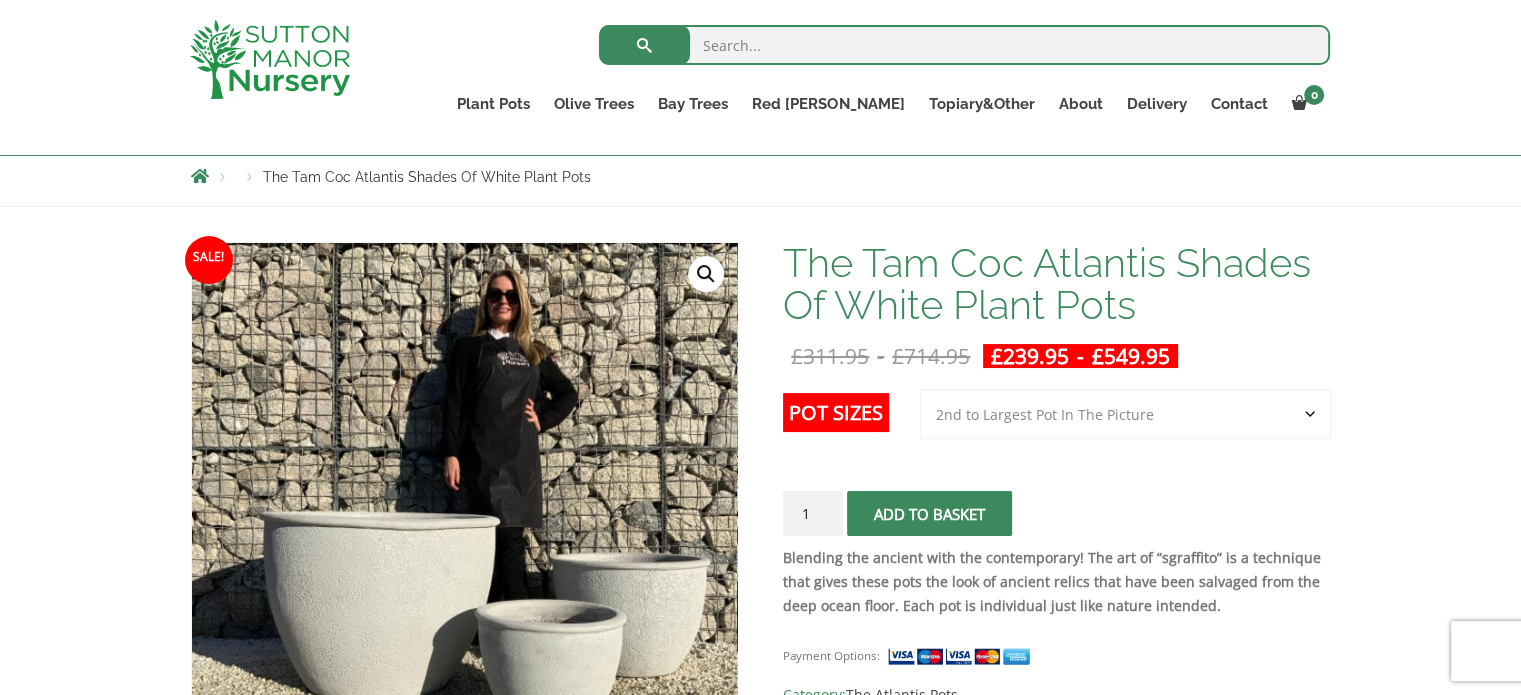 click on "Choose an option 3rd to Largest Pot In The Picture 2nd to Largest Pot In The Picture Largest pot In The Picture" 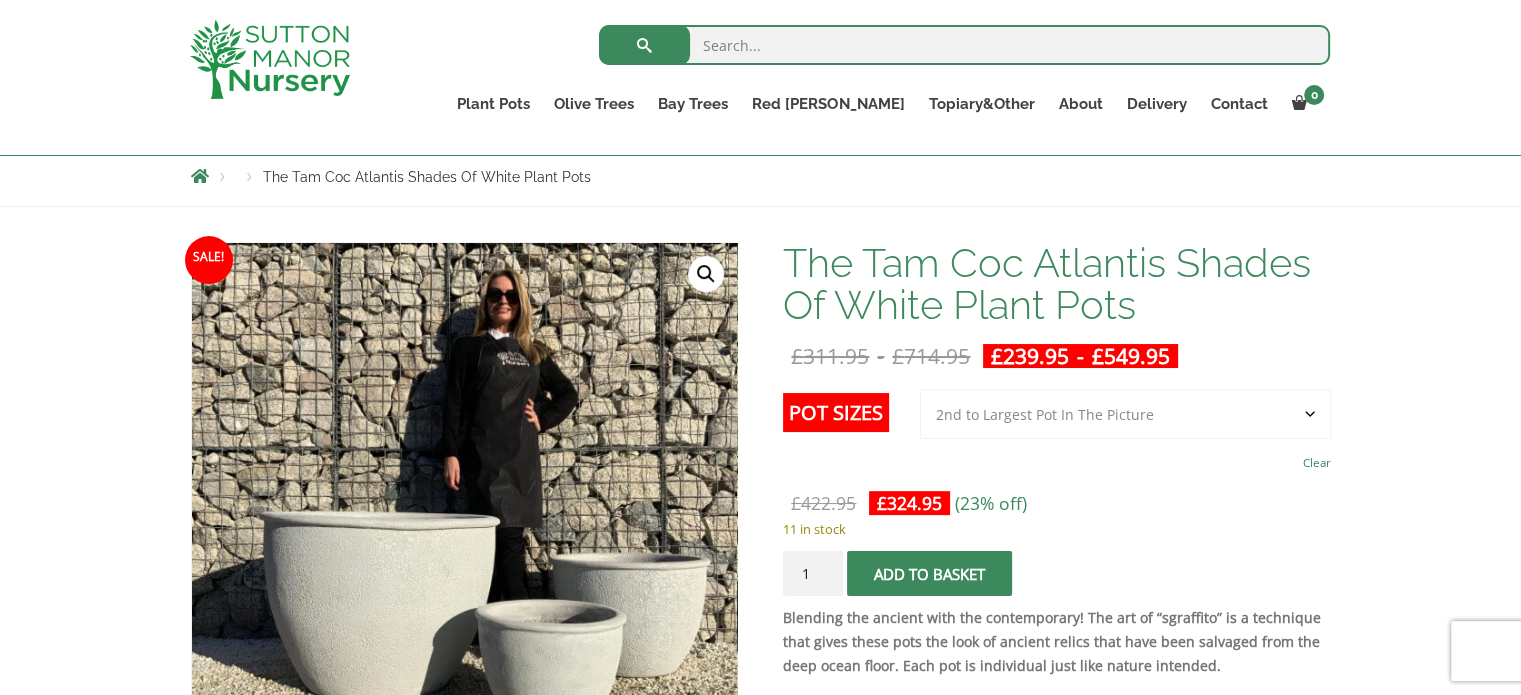 scroll, scrollTop: 258, scrollLeft: 0, axis: vertical 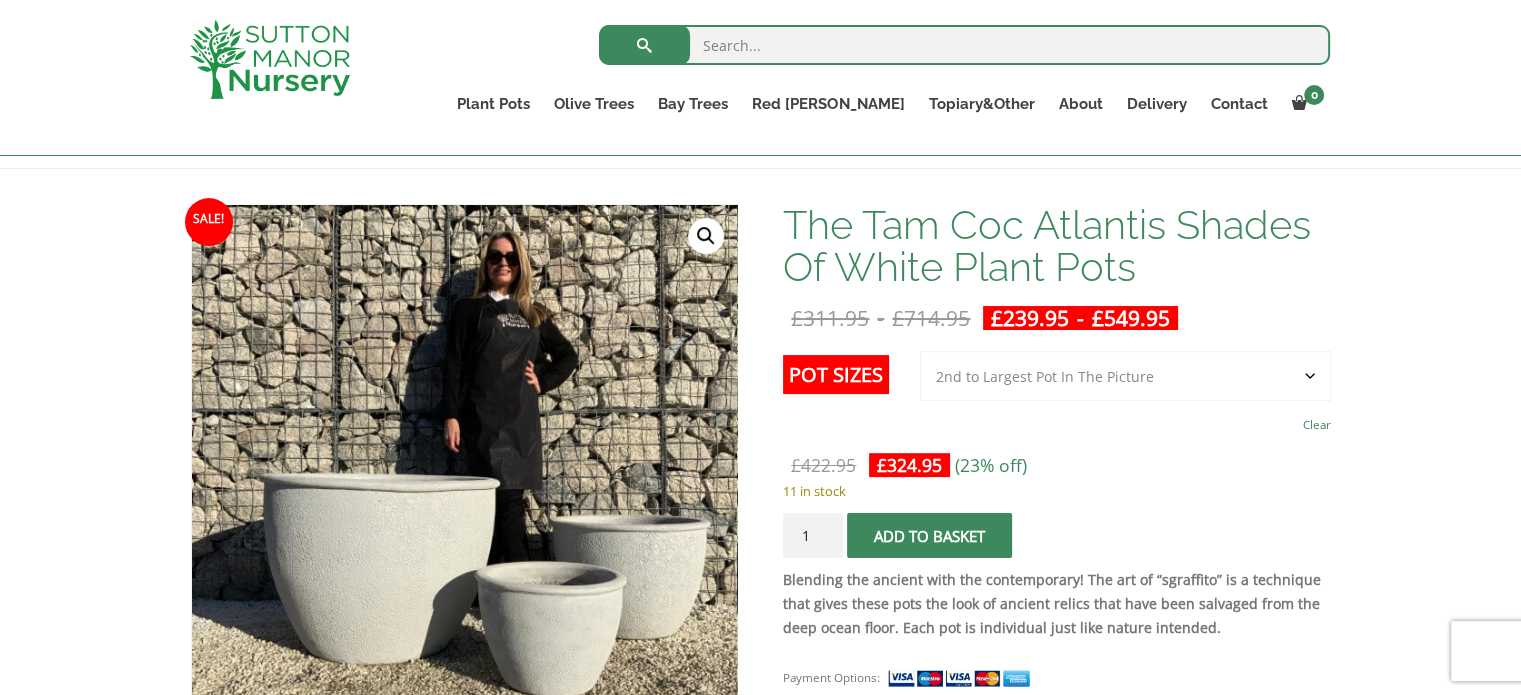 click on "Plant Pots" at bounding box center [493, 104] 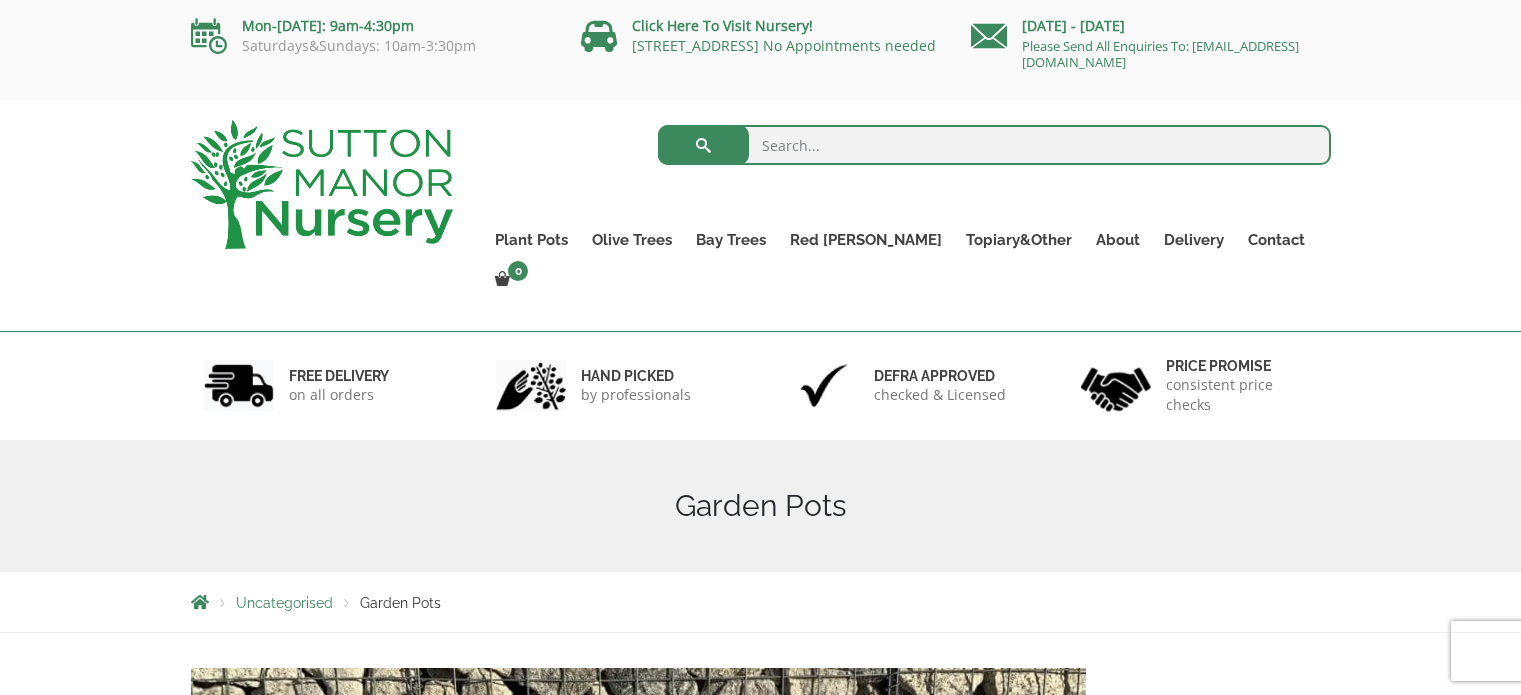 scroll, scrollTop: 0, scrollLeft: 0, axis: both 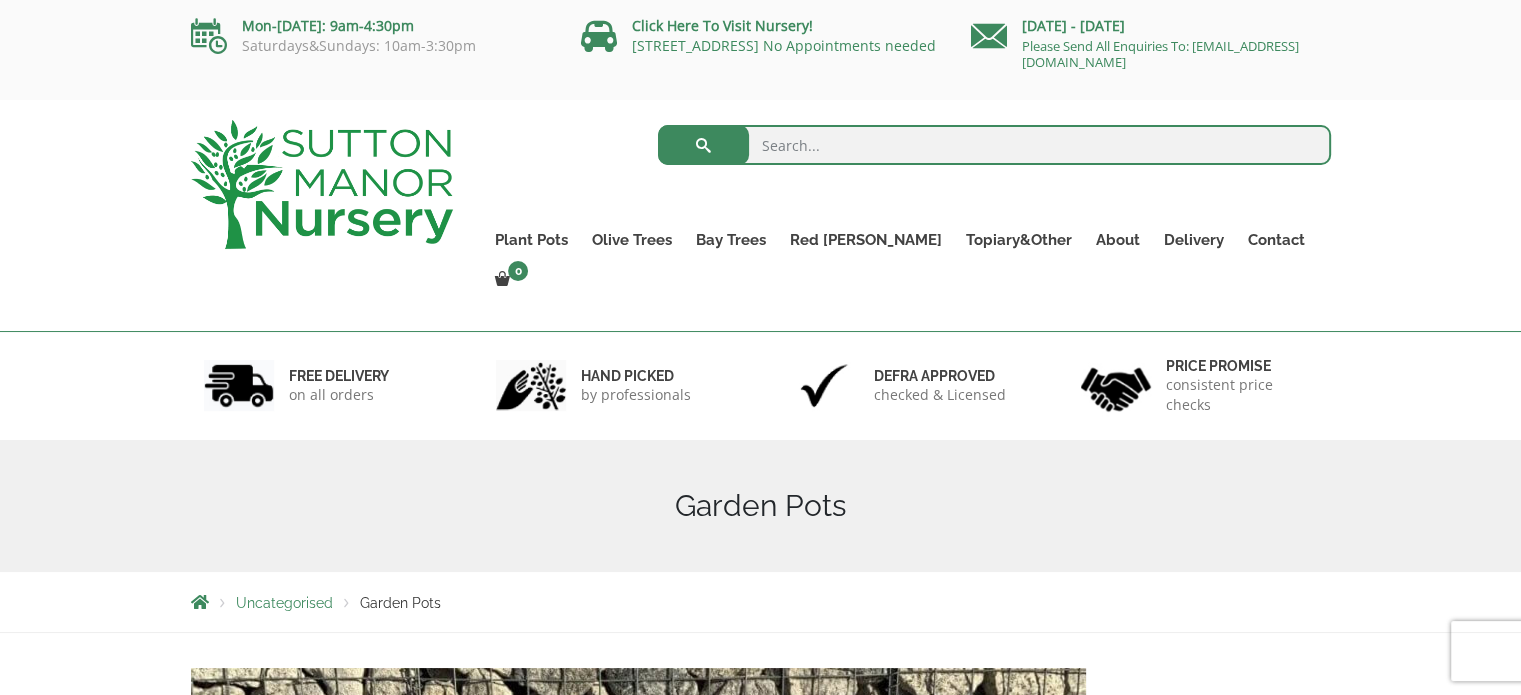 click on "Resin Bonded Pots
The Milan Pots
The Capri Pots
The Brunello Pots
The Venice Cube Pots
The Barolo Pots
The Rome Bowl
The Olive Jar
The Sicilian Pots
The Mediterranean Pots
The San Marino Pots
The Tuscany Fruit Pots
The Pompei Pots
The Florence Oval Pot
The Alfresco Pots
100% Italian Terracotta
Shallow Bowl Grande
Rolled Rim Classico
Cylinders Traditionals
Squares And Troughs
Jars And Urns
The Atlantis Pots
The Old Stone Pots
The Iron Stone Pots
Fibre Clay Pots
Vietnamese Pots" at bounding box center (0, 0) 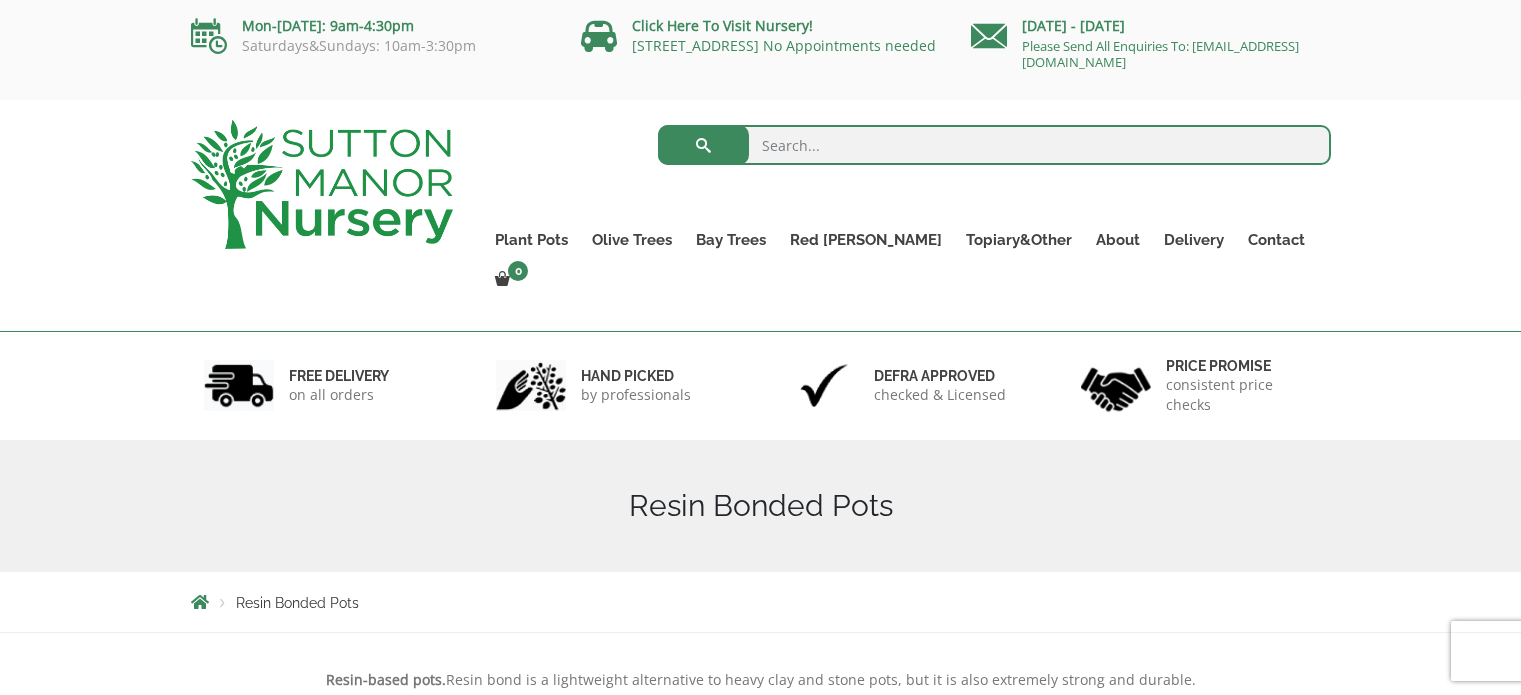 scroll, scrollTop: 0, scrollLeft: 0, axis: both 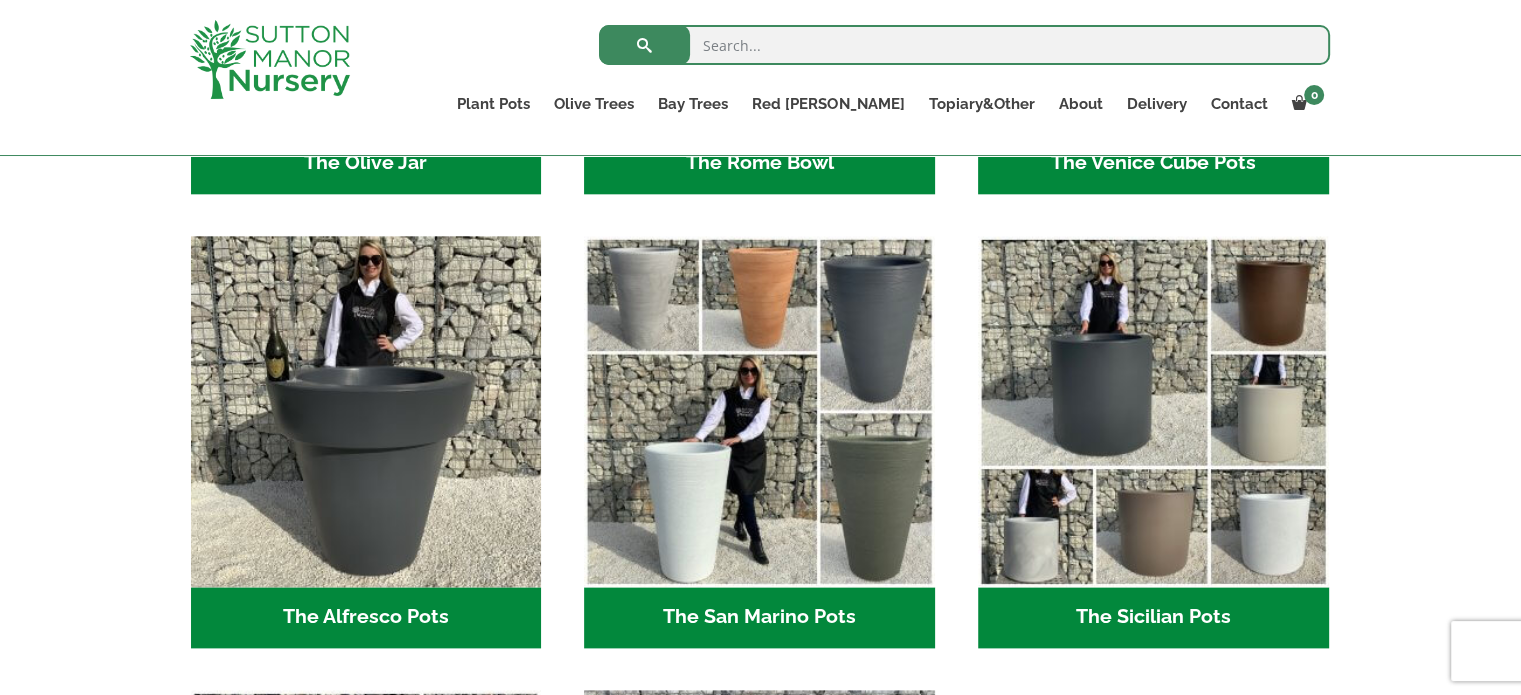 click at bounding box center [1153, 411] 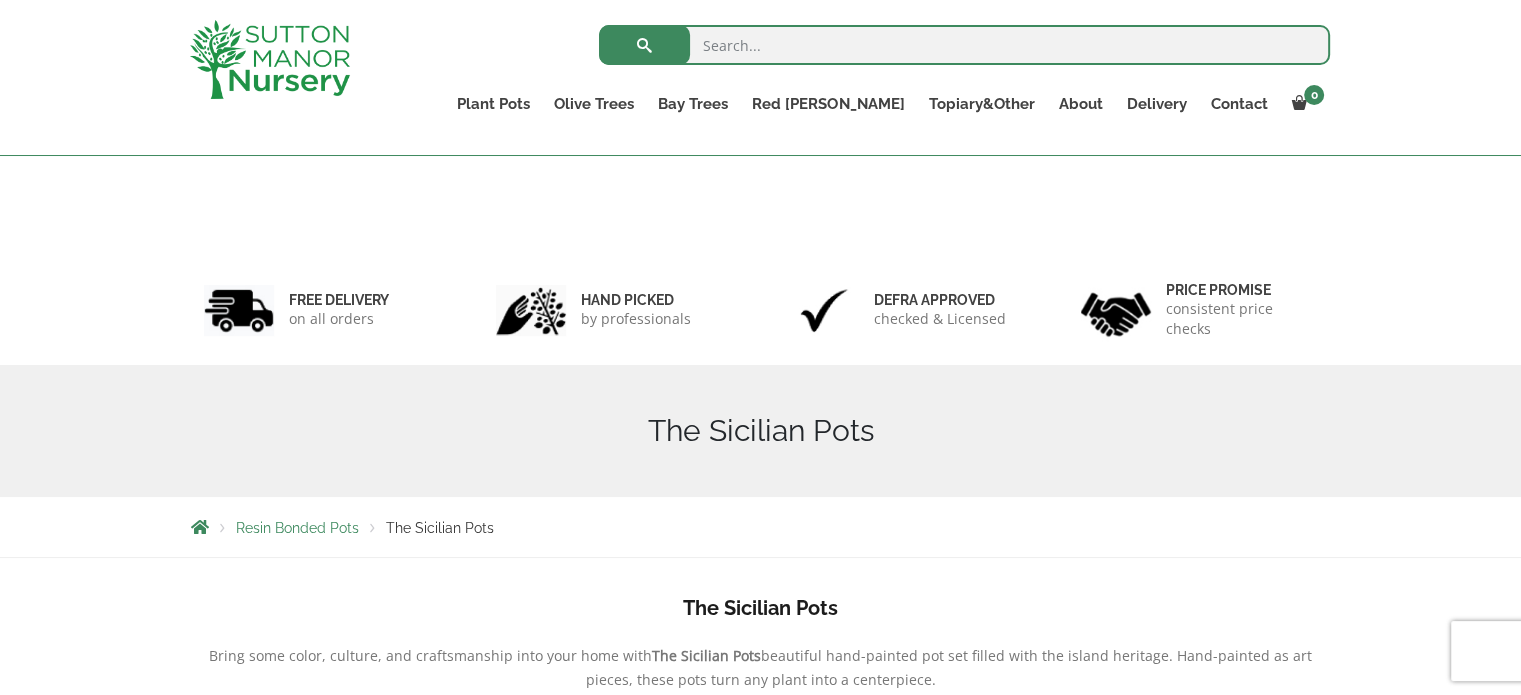 scroll, scrollTop: 503, scrollLeft: 0, axis: vertical 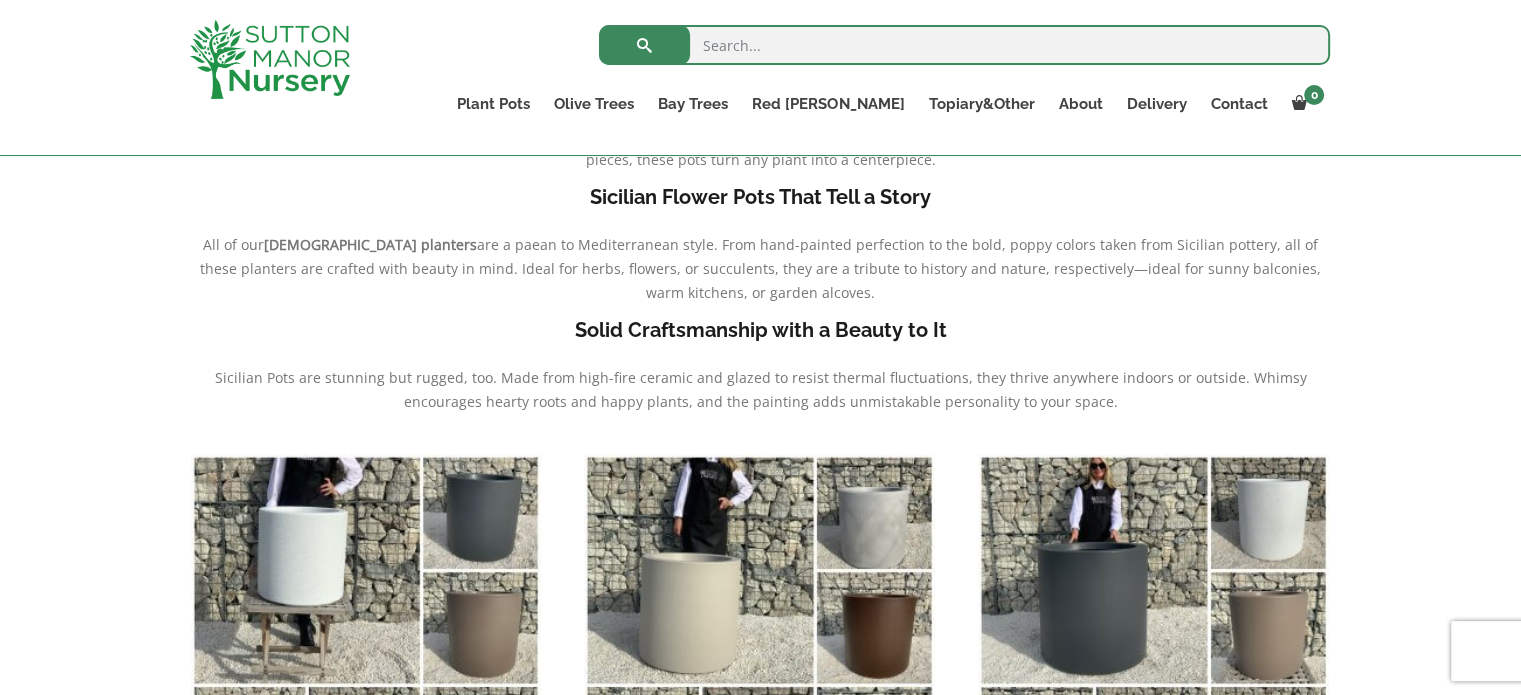click at bounding box center (366, 629) 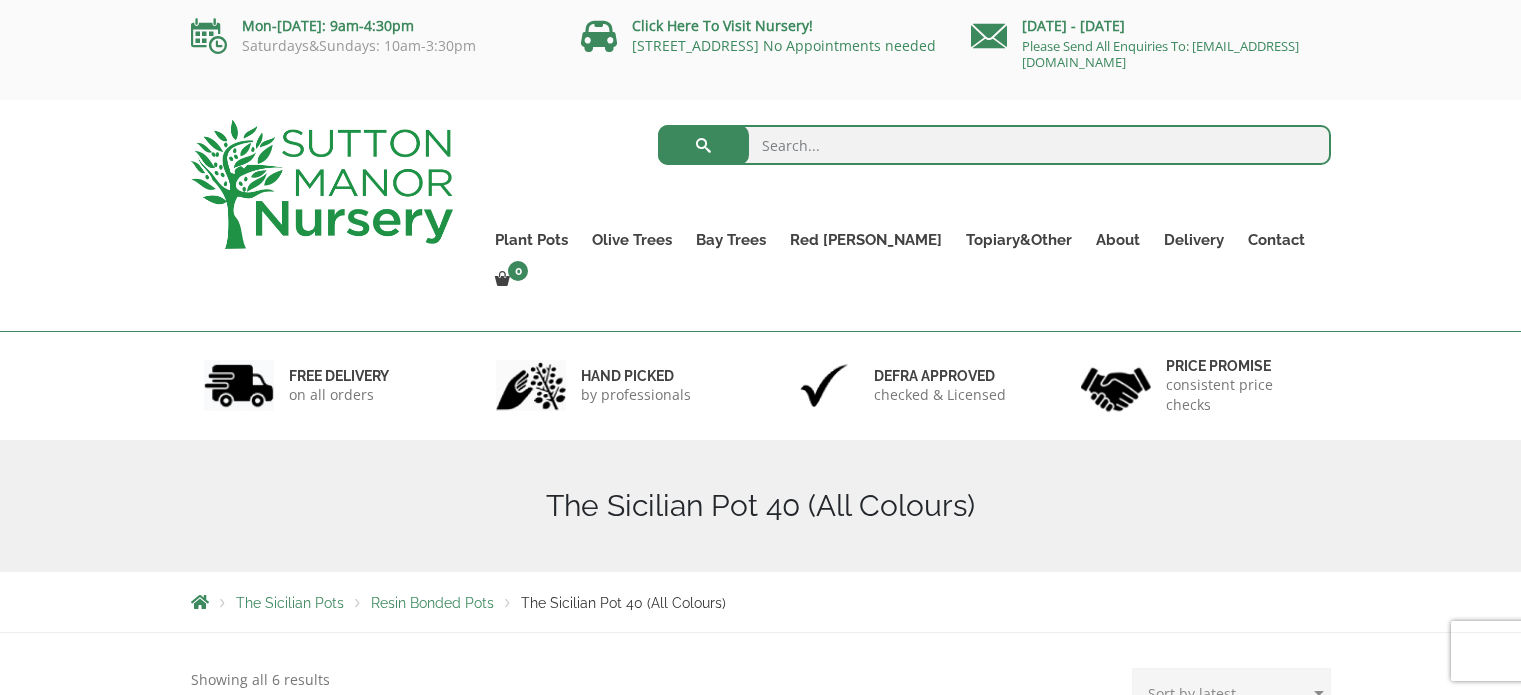 scroll, scrollTop: 0, scrollLeft: 0, axis: both 